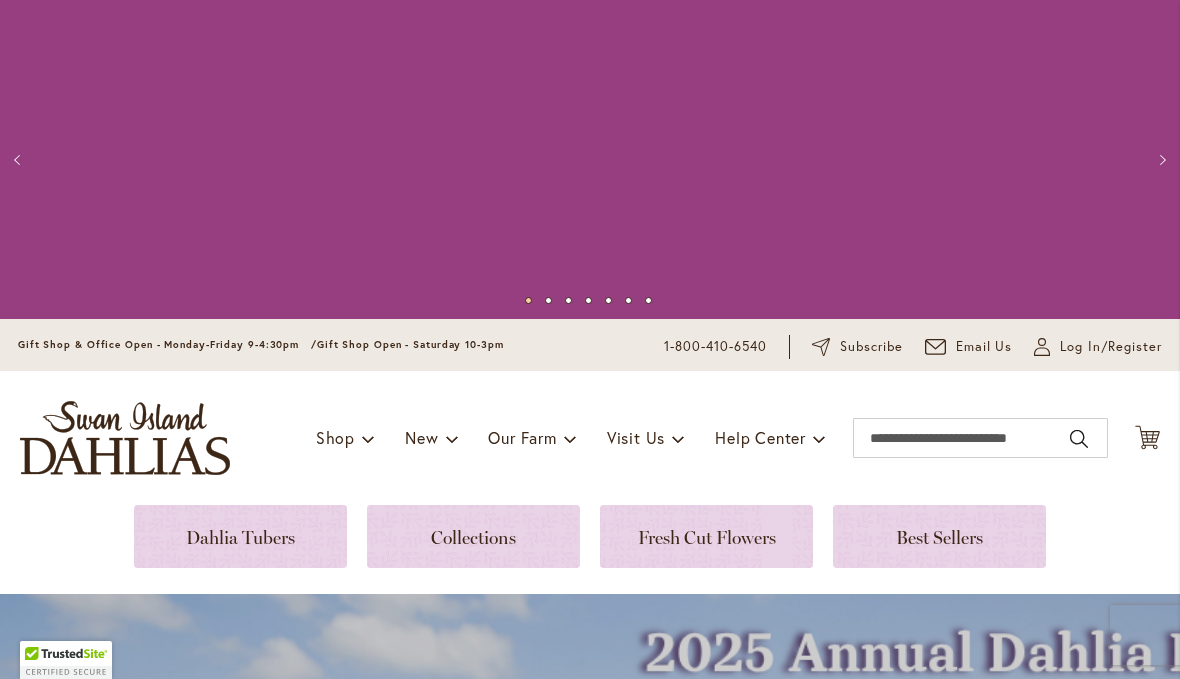scroll, scrollTop: 0, scrollLeft: 0, axis: both 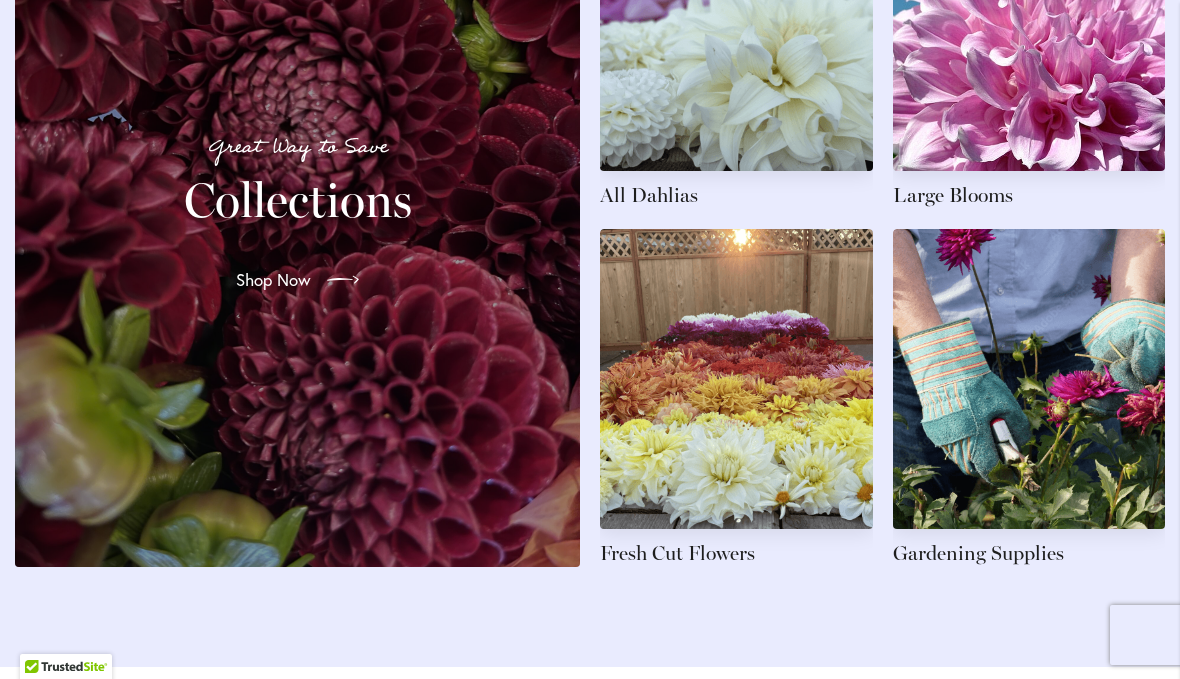 click at bounding box center [339, 280] 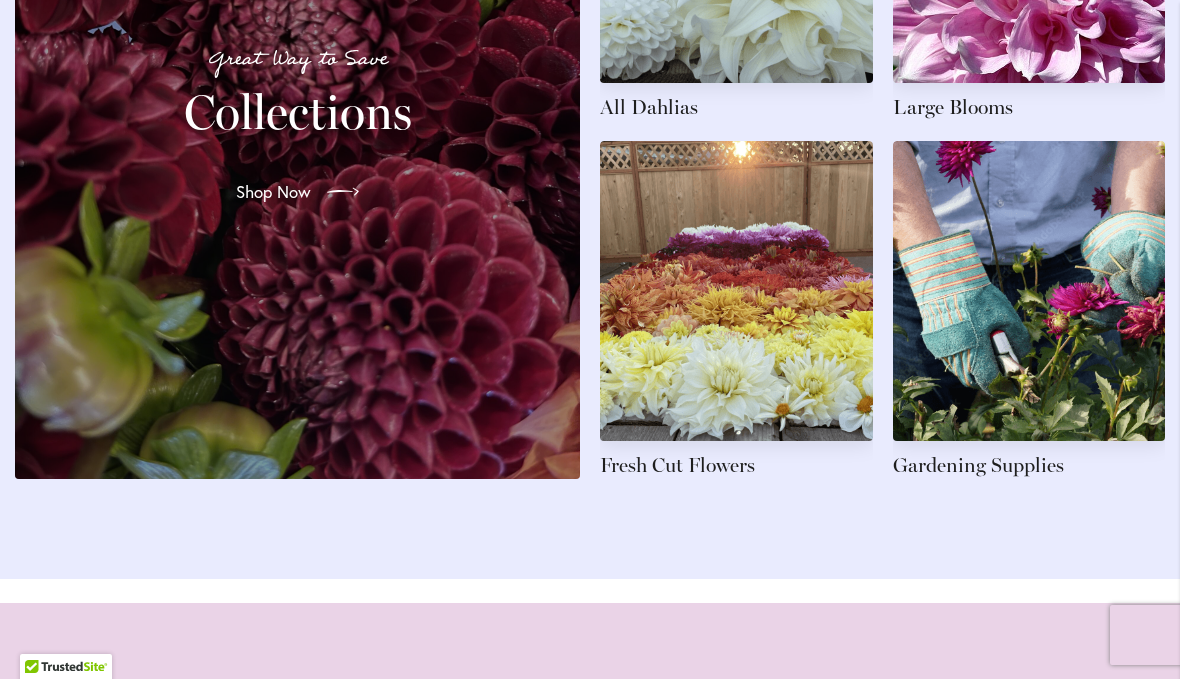 scroll, scrollTop: 3556, scrollLeft: 0, axis: vertical 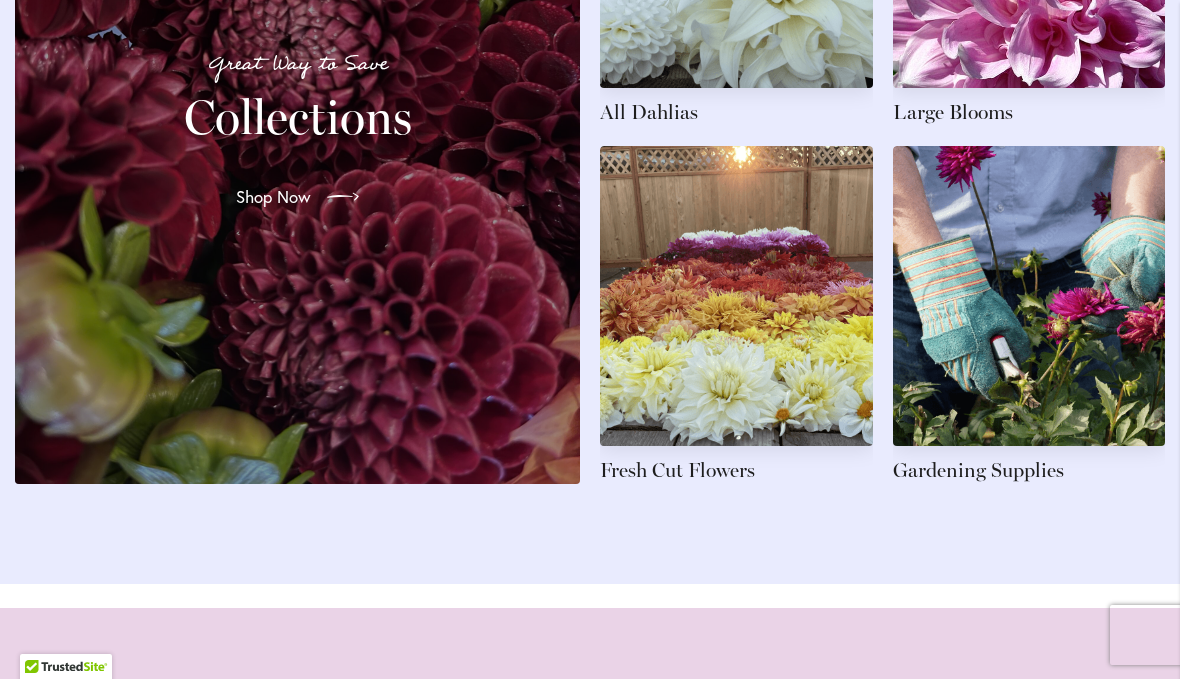click at bounding box center (1029, -43) 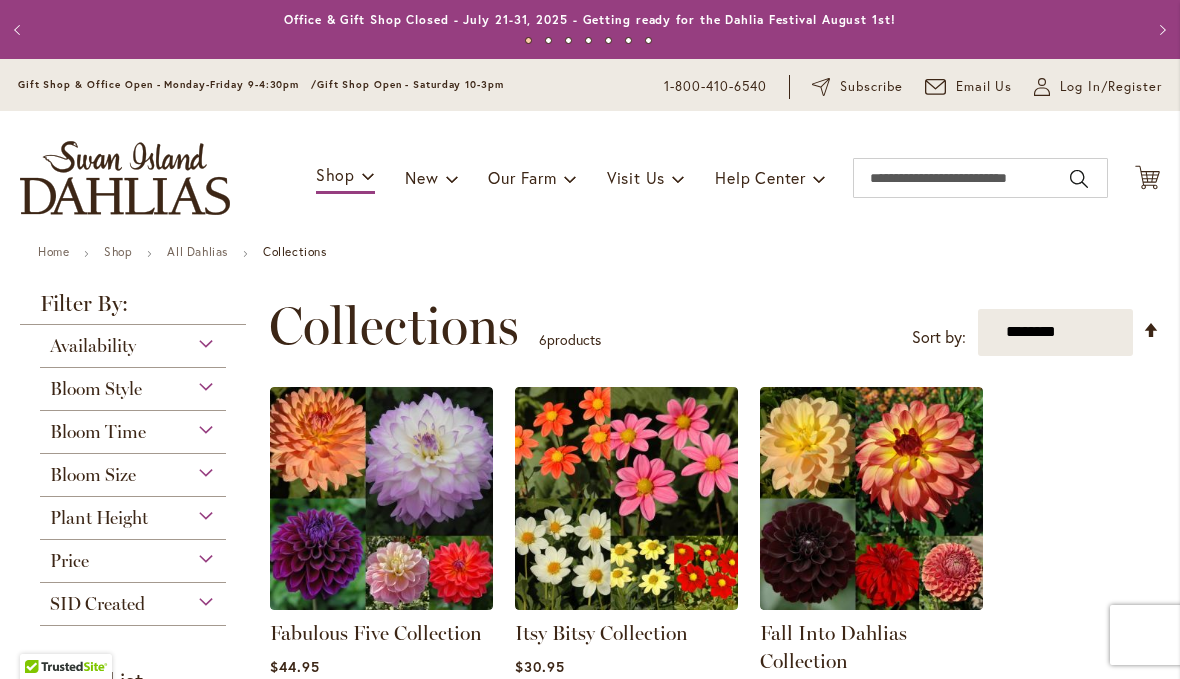 scroll, scrollTop: 0, scrollLeft: 0, axis: both 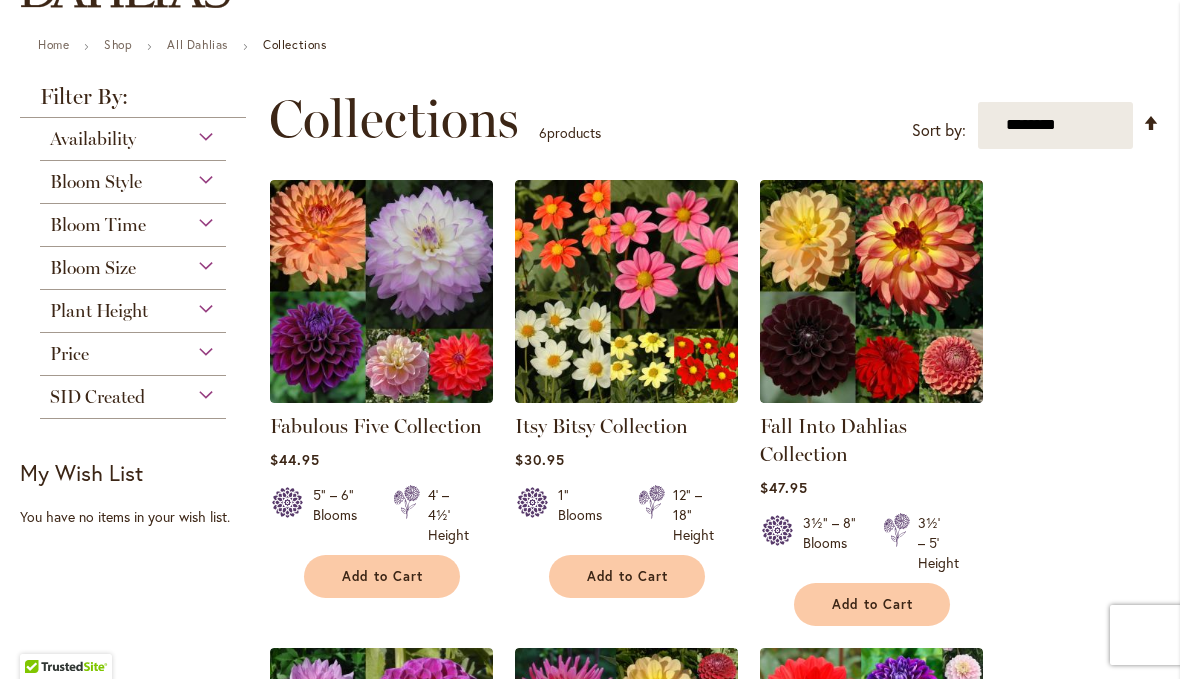 click at bounding box center (381, 291) 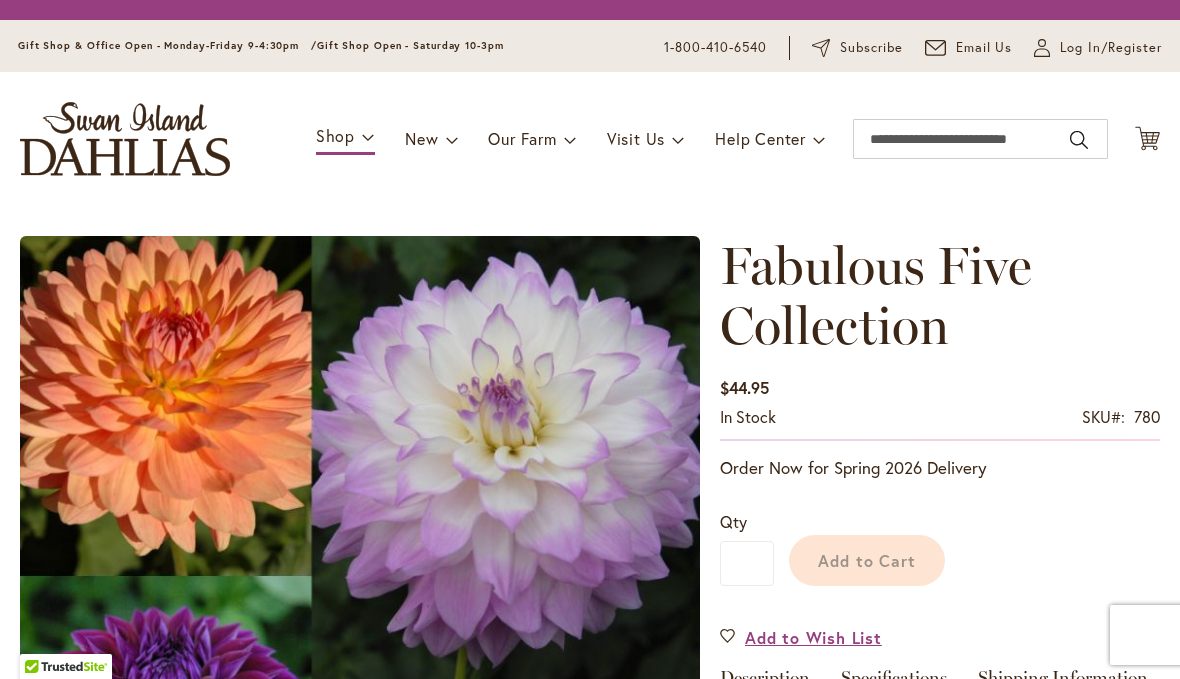 scroll, scrollTop: 0, scrollLeft: 0, axis: both 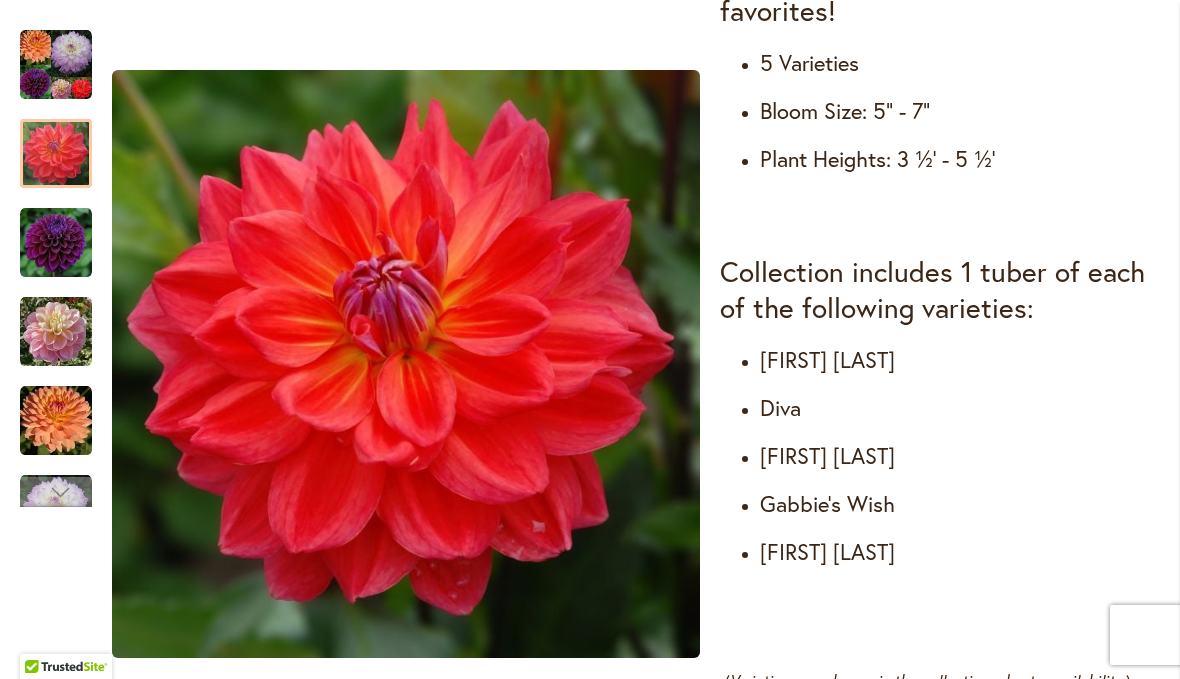 click at bounding box center (56, 154) 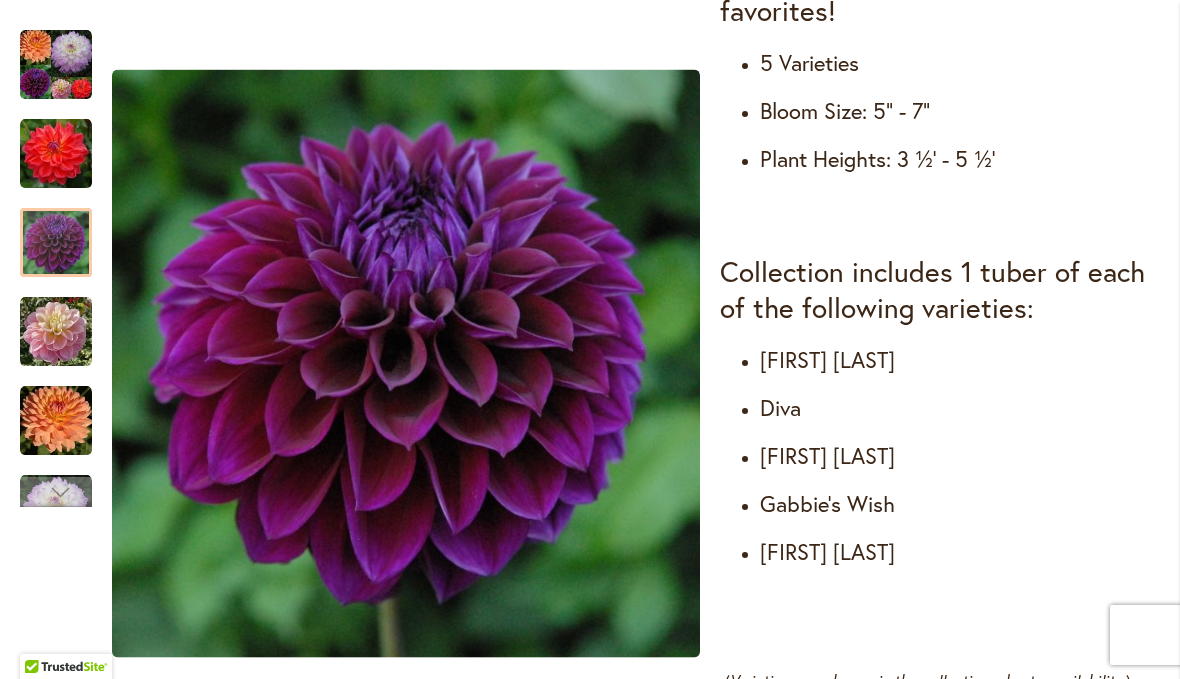 click at bounding box center (56, 243) 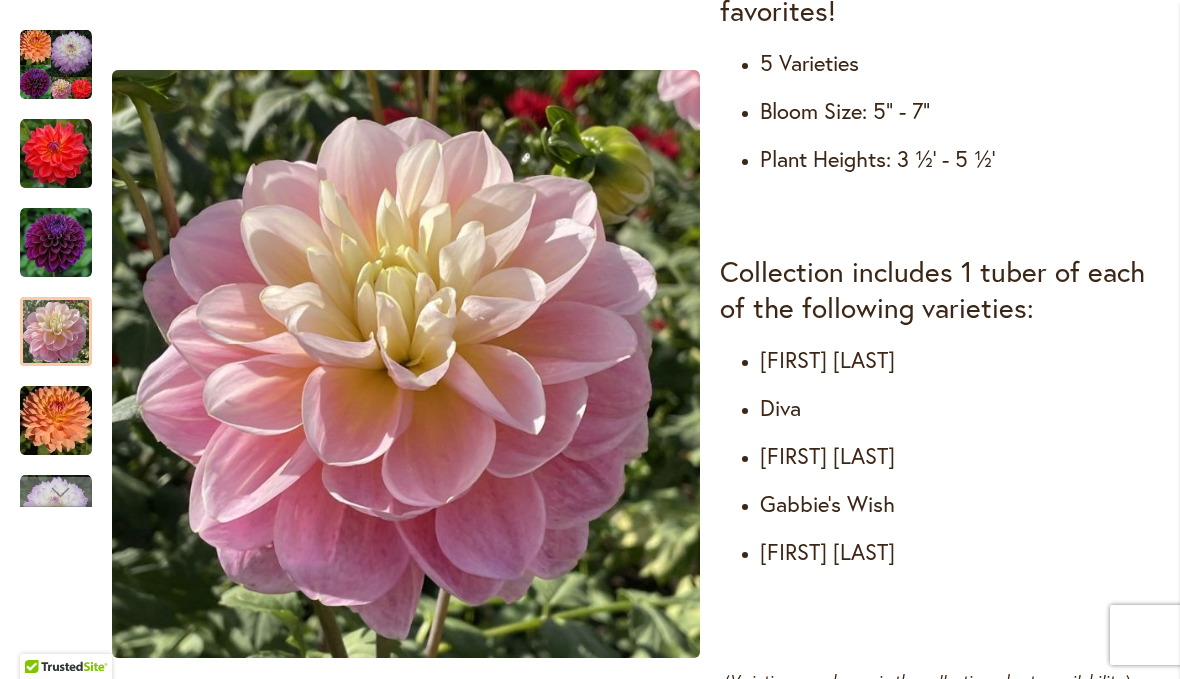 click at bounding box center (56, 332) 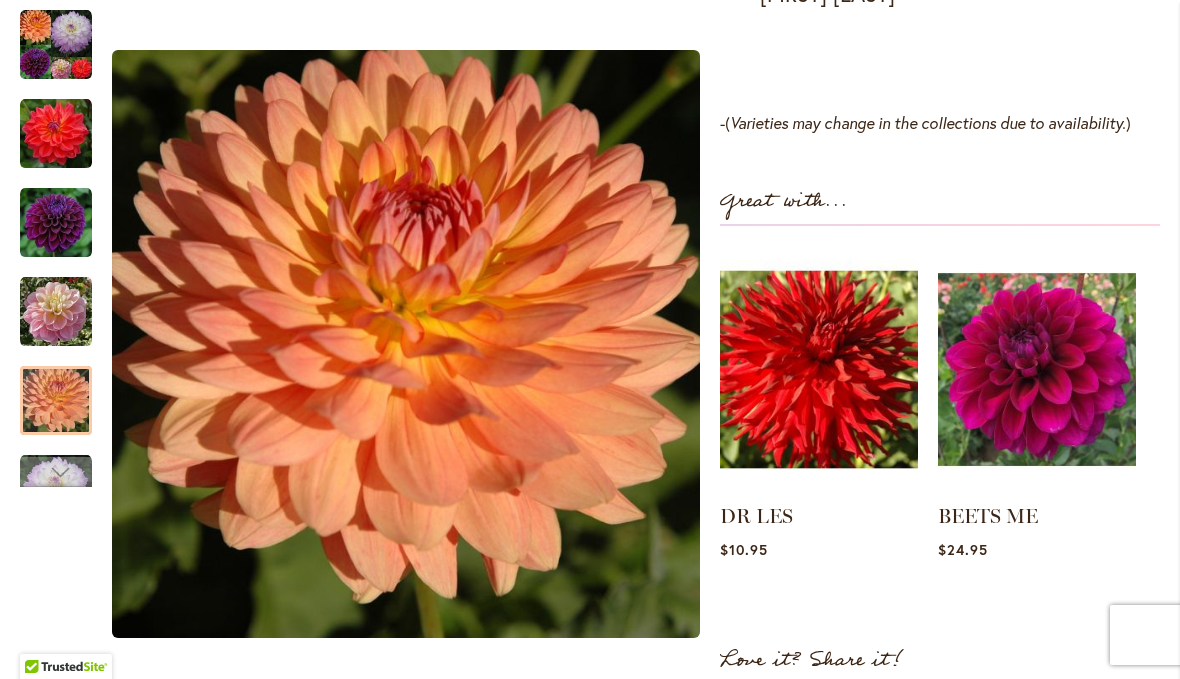 scroll, scrollTop: 1529, scrollLeft: 0, axis: vertical 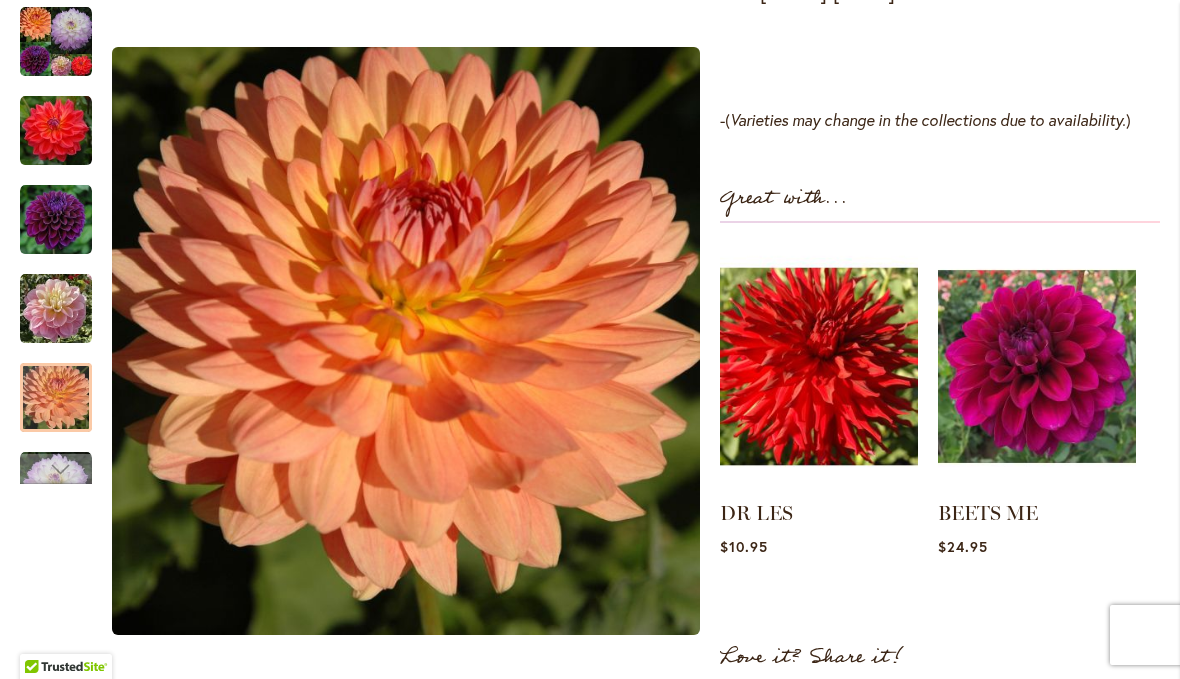 click at bounding box center [56, 476] 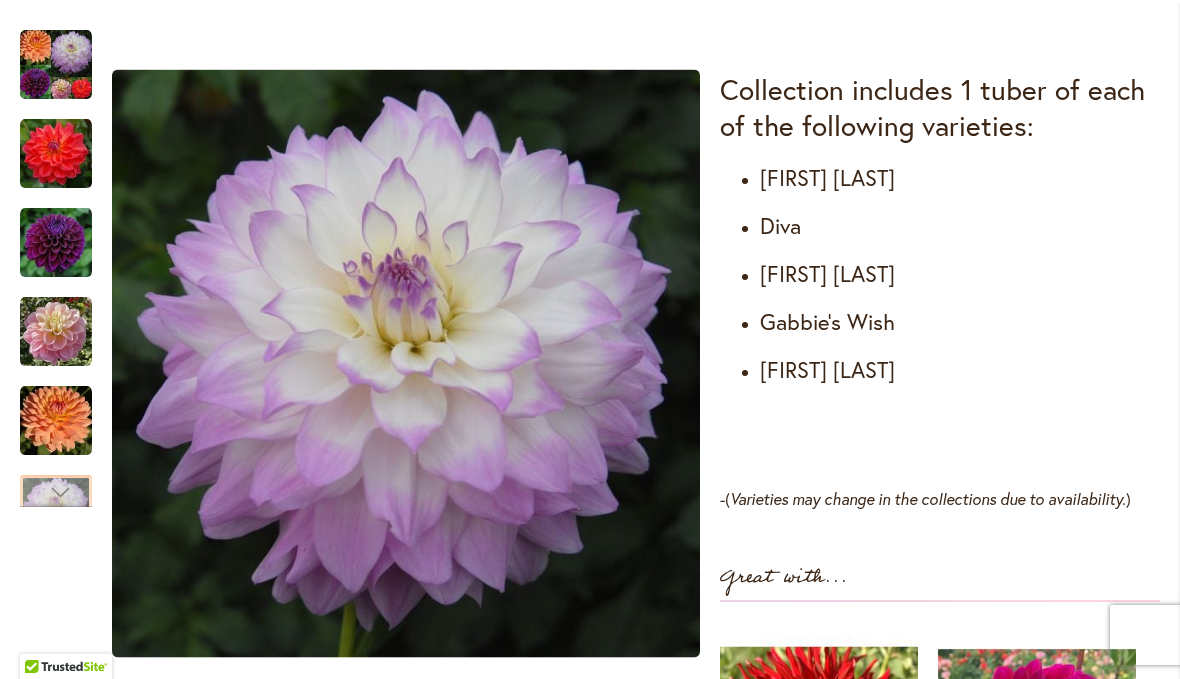 scroll, scrollTop: 1091, scrollLeft: 0, axis: vertical 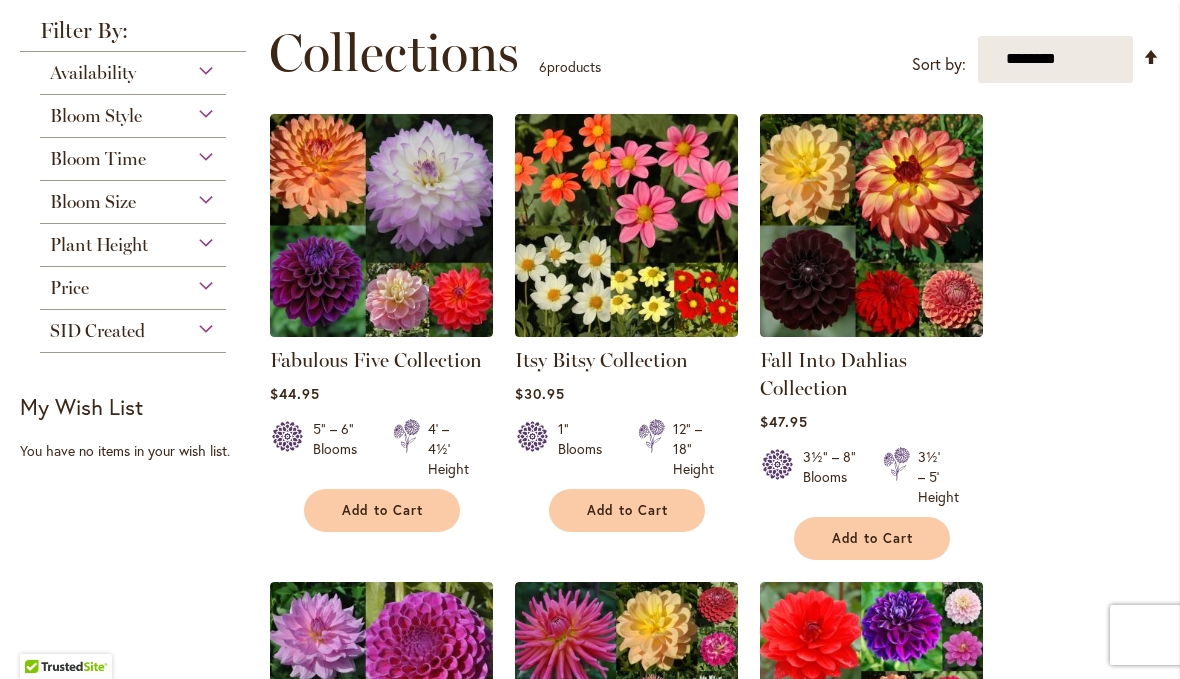 click at bounding box center (871, 225) 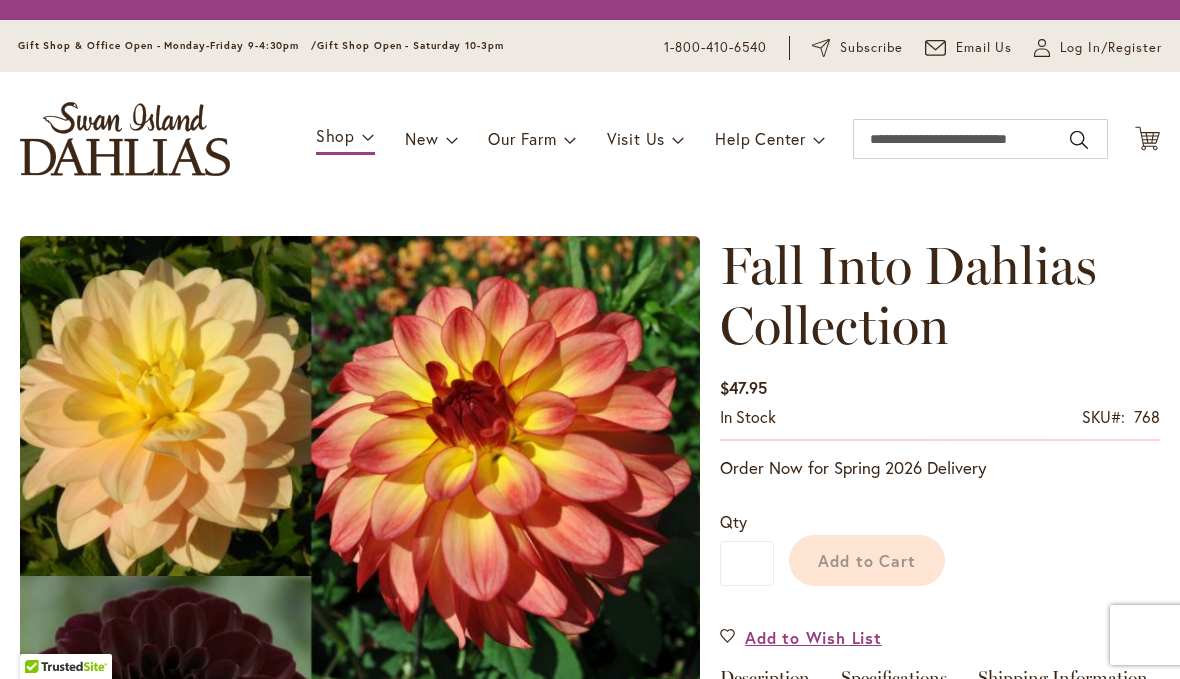 scroll, scrollTop: 0, scrollLeft: 0, axis: both 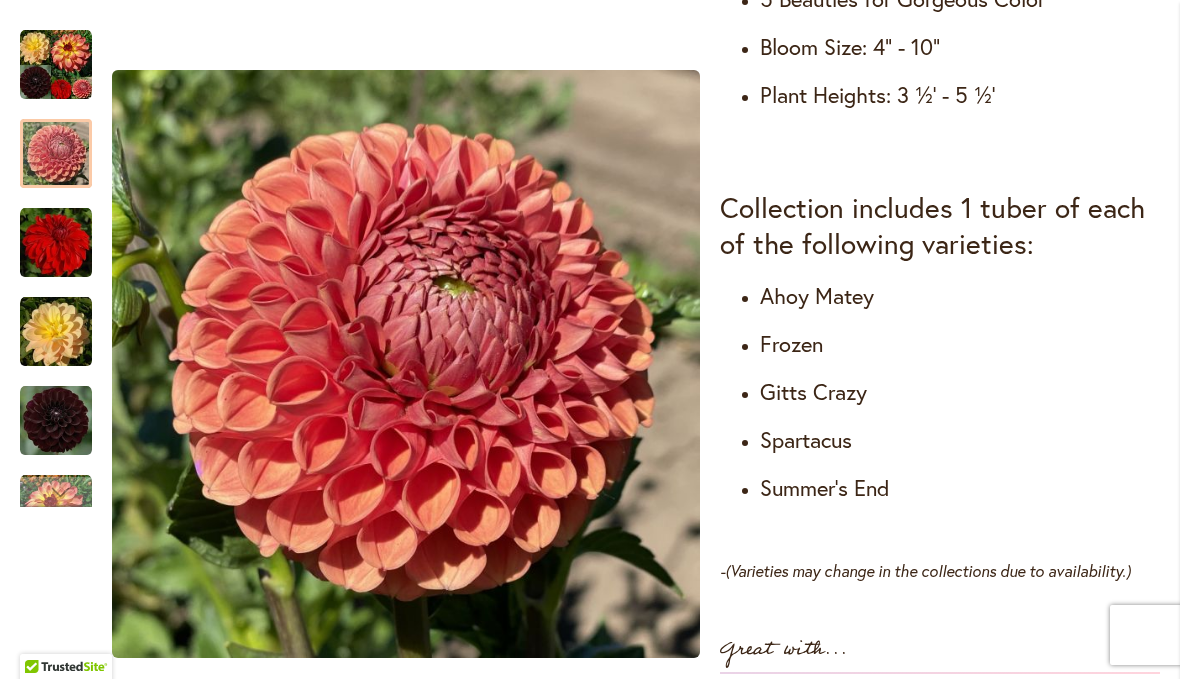 click at bounding box center [56, 154] 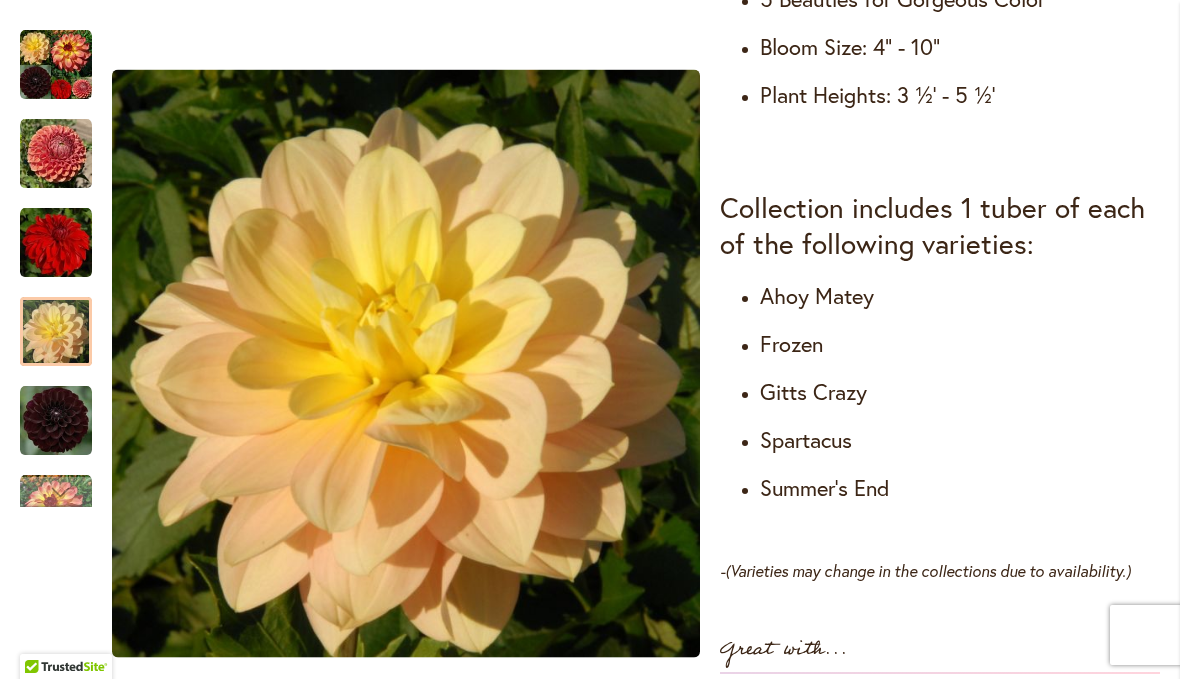 click at bounding box center [56, 332] 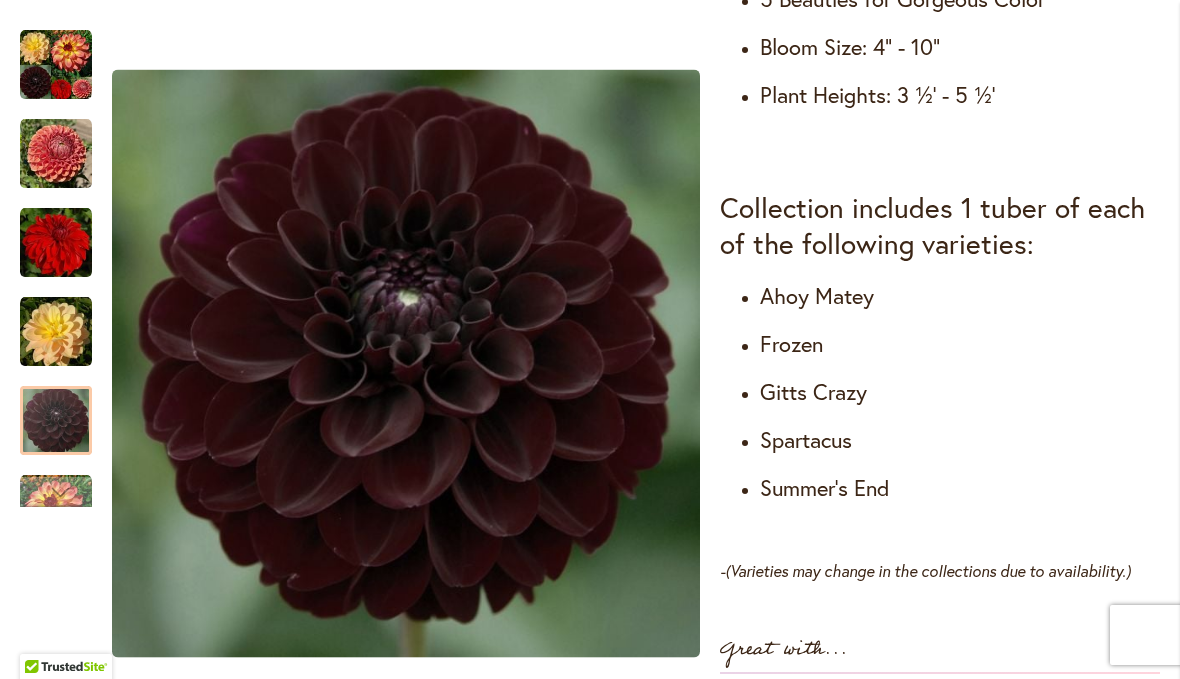 click at bounding box center [56, 421] 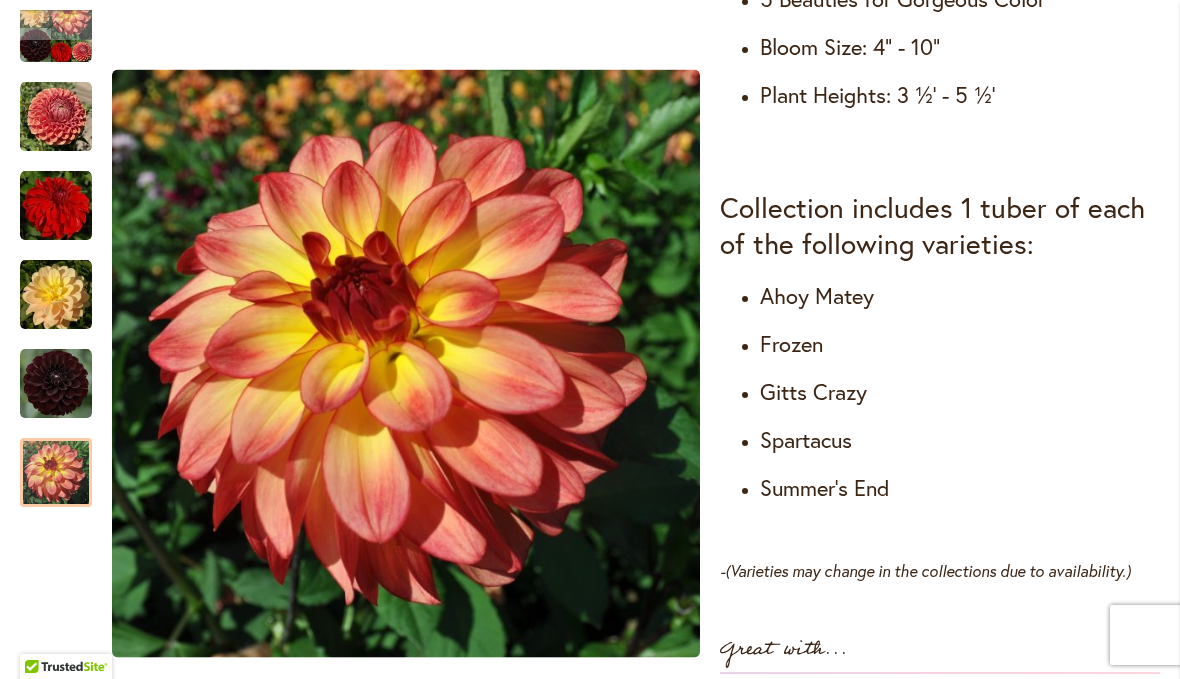 click at bounding box center [56, 472] 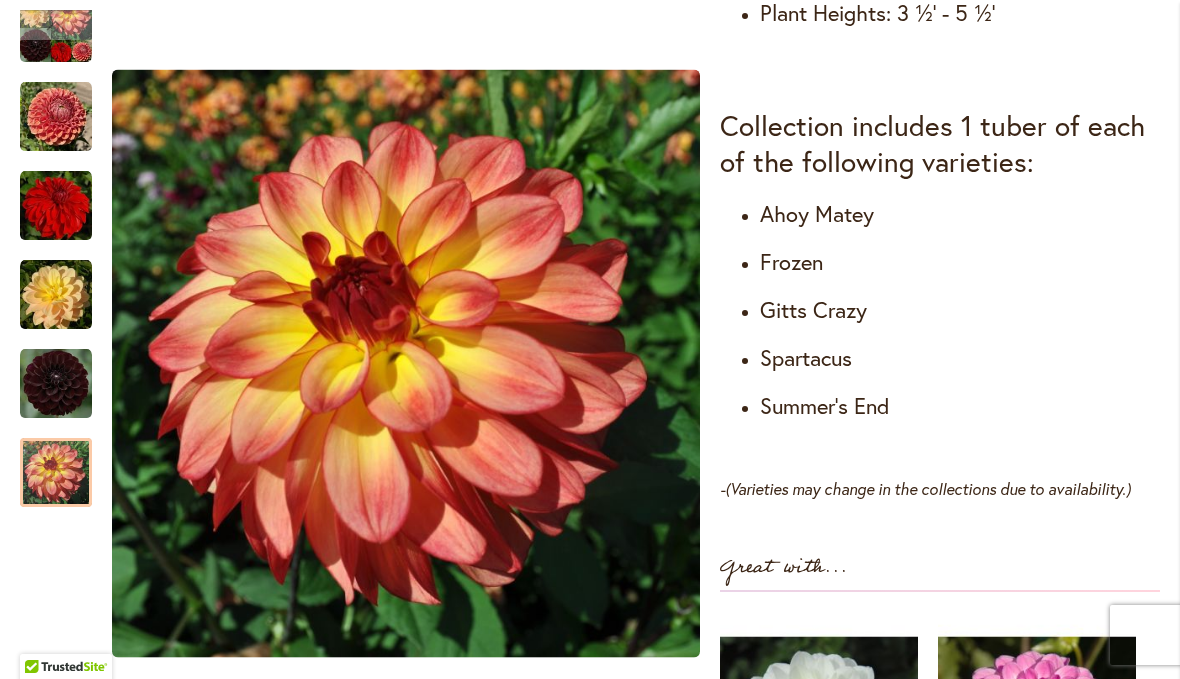 scroll, scrollTop: 1037, scrollLeft: 0, axis: vertical 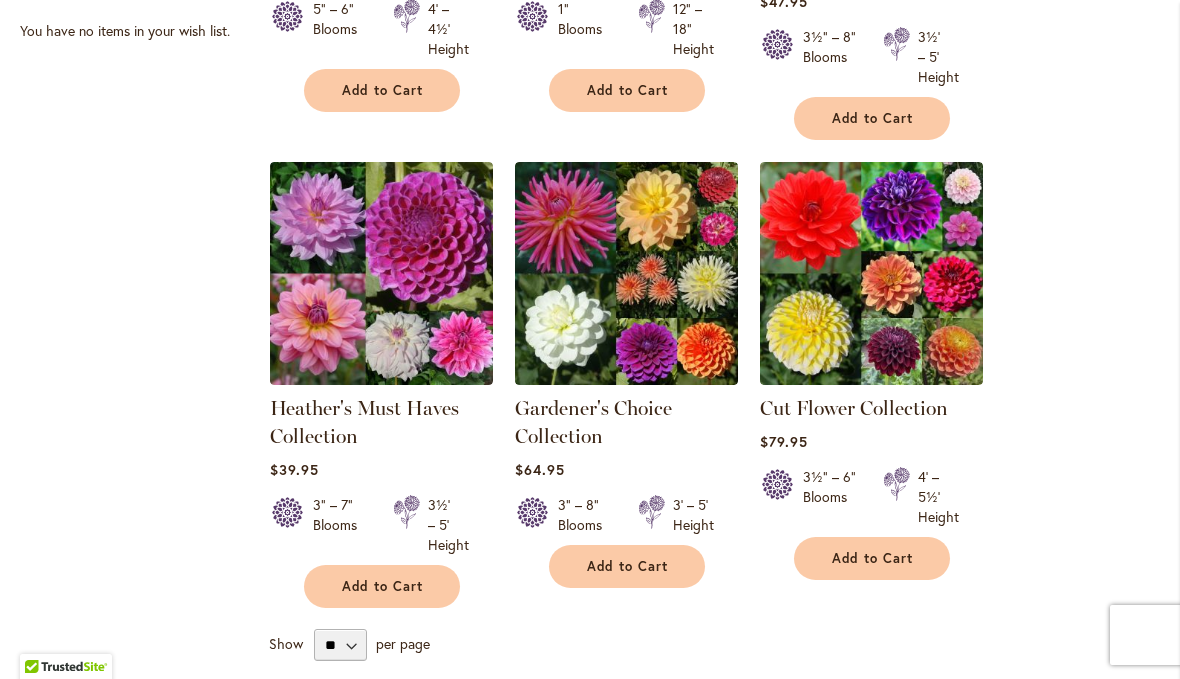 click at bounding box center [381, 273] 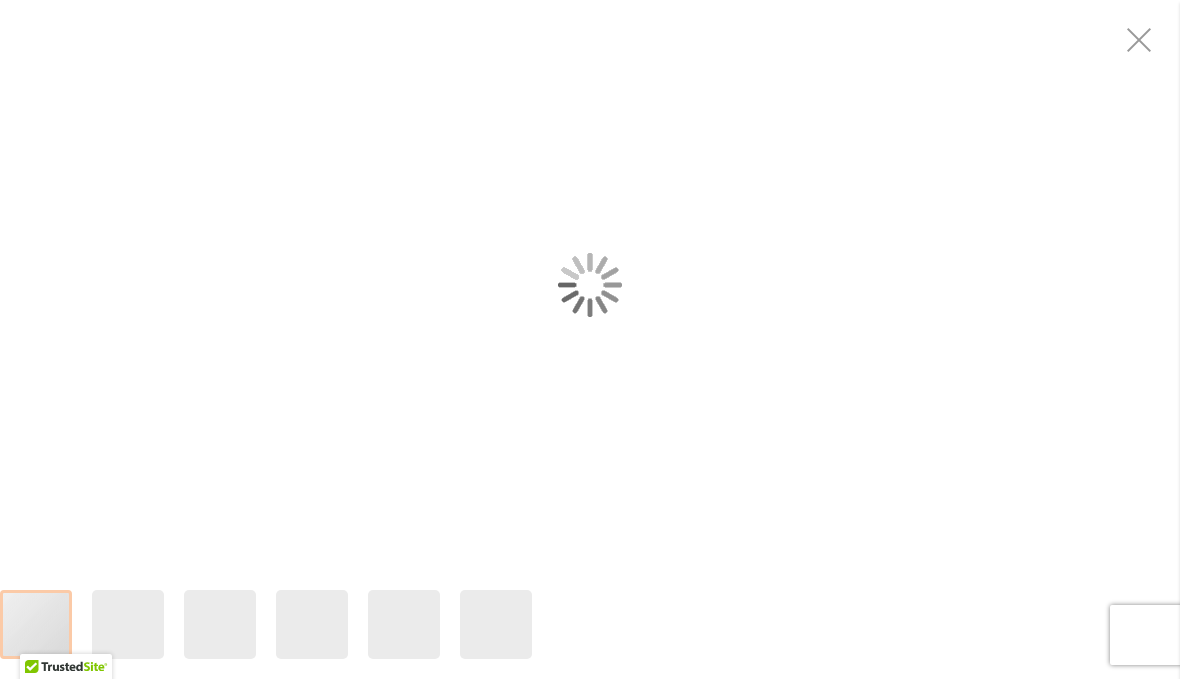 click at bounding box center (590, 285) 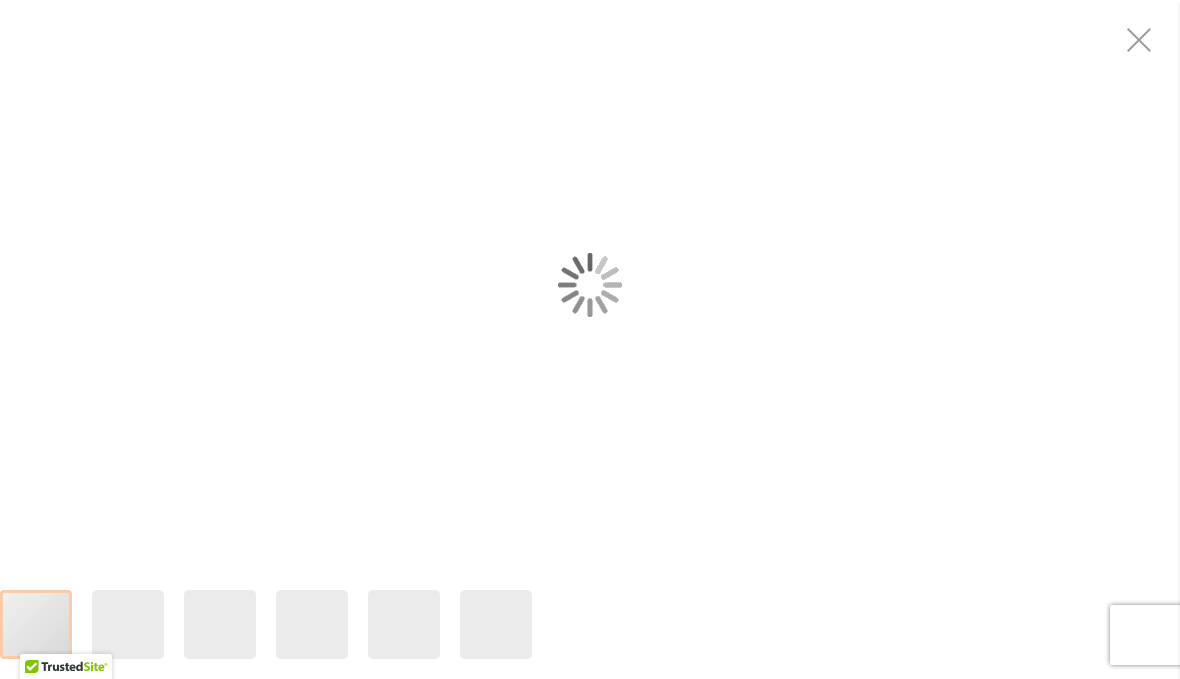 scroll, scrollTop: 0, scrollLeft: 0, axis: both 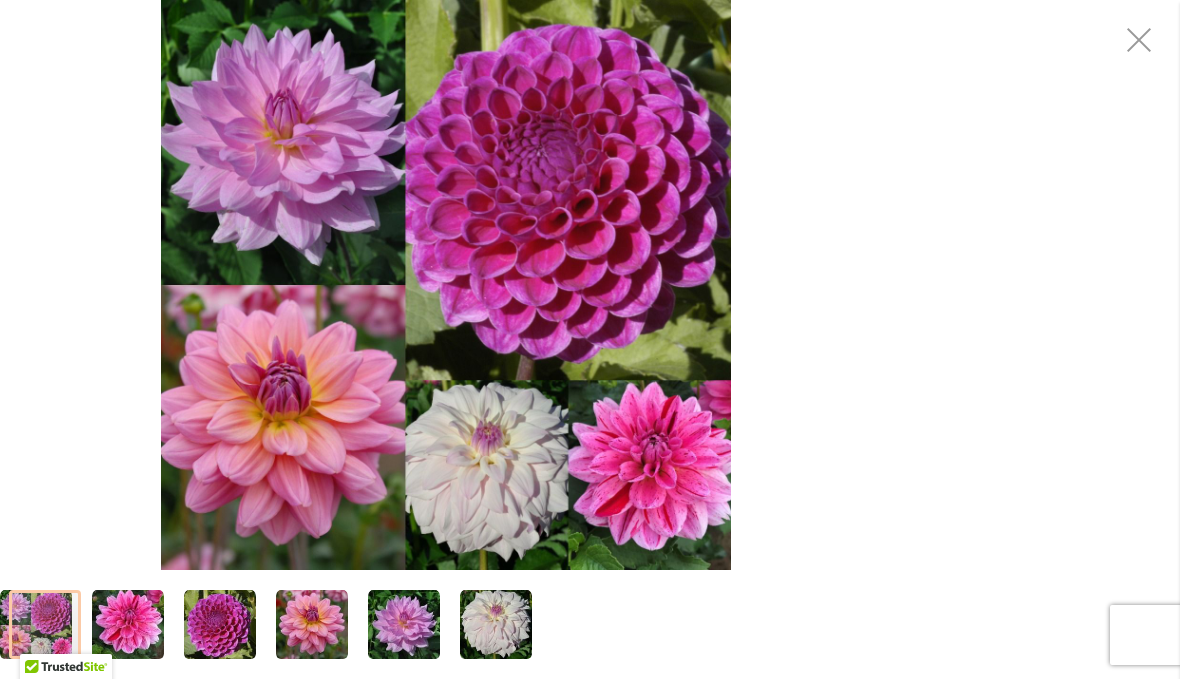 click at bounding box center (128, 625) 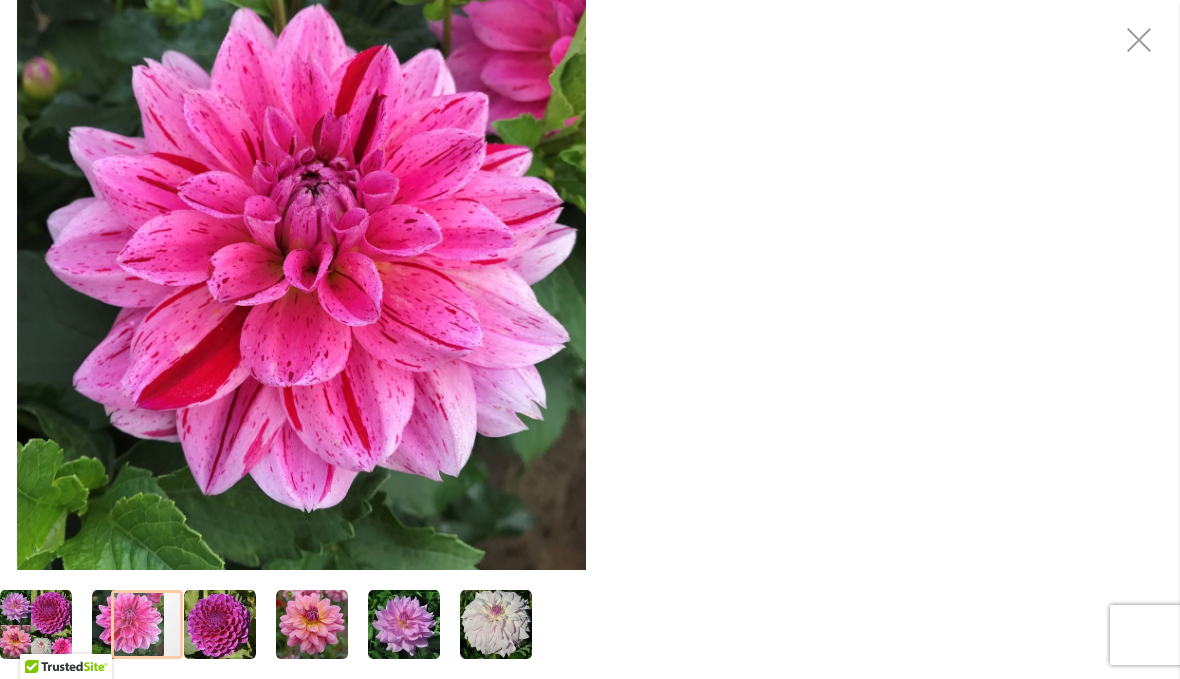 click at bounding box center [220, 625] 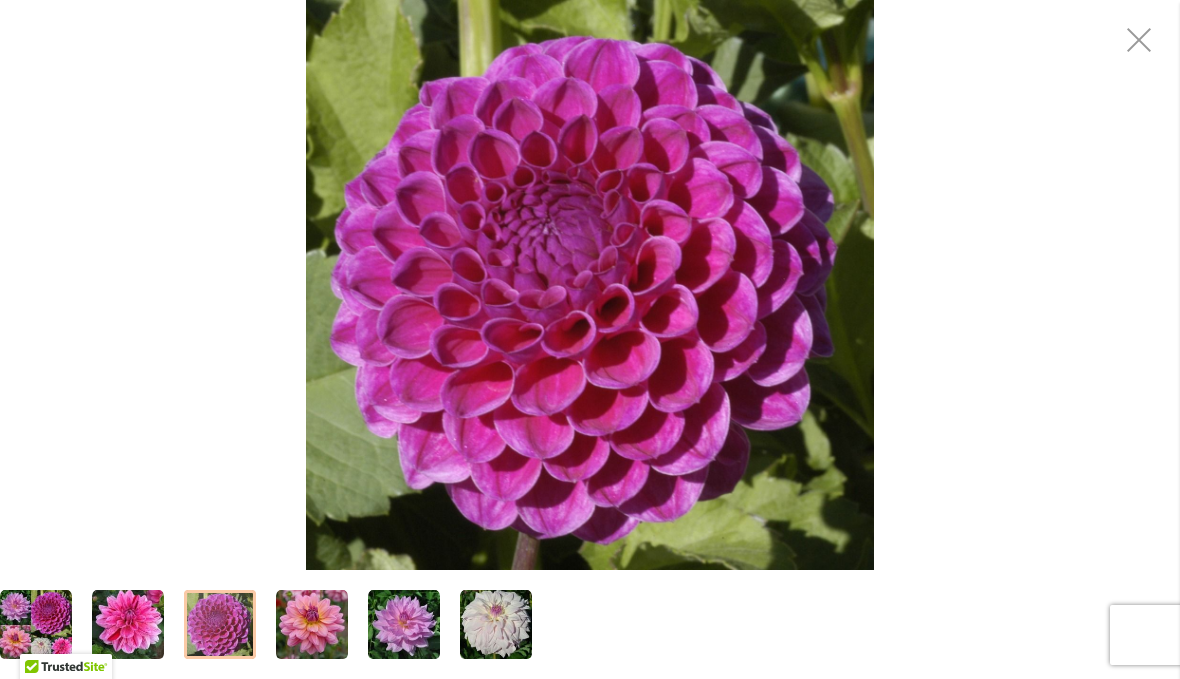 click at bounding box center [312, 625] 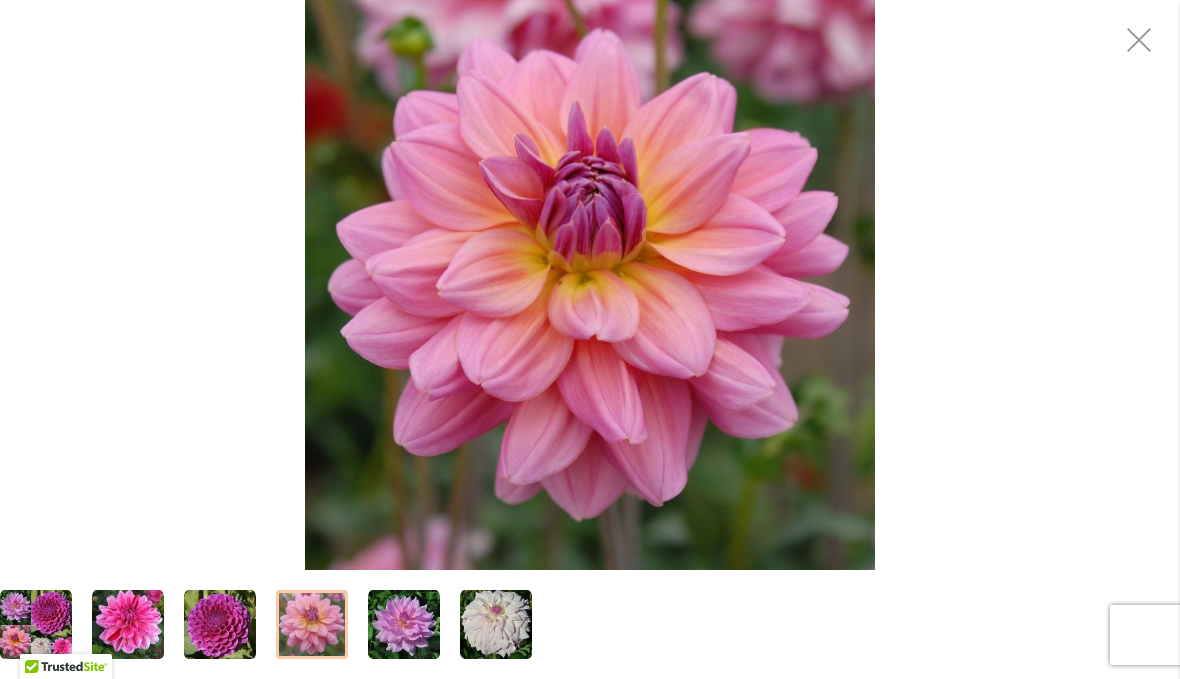 click at bounding box center [404, 625] 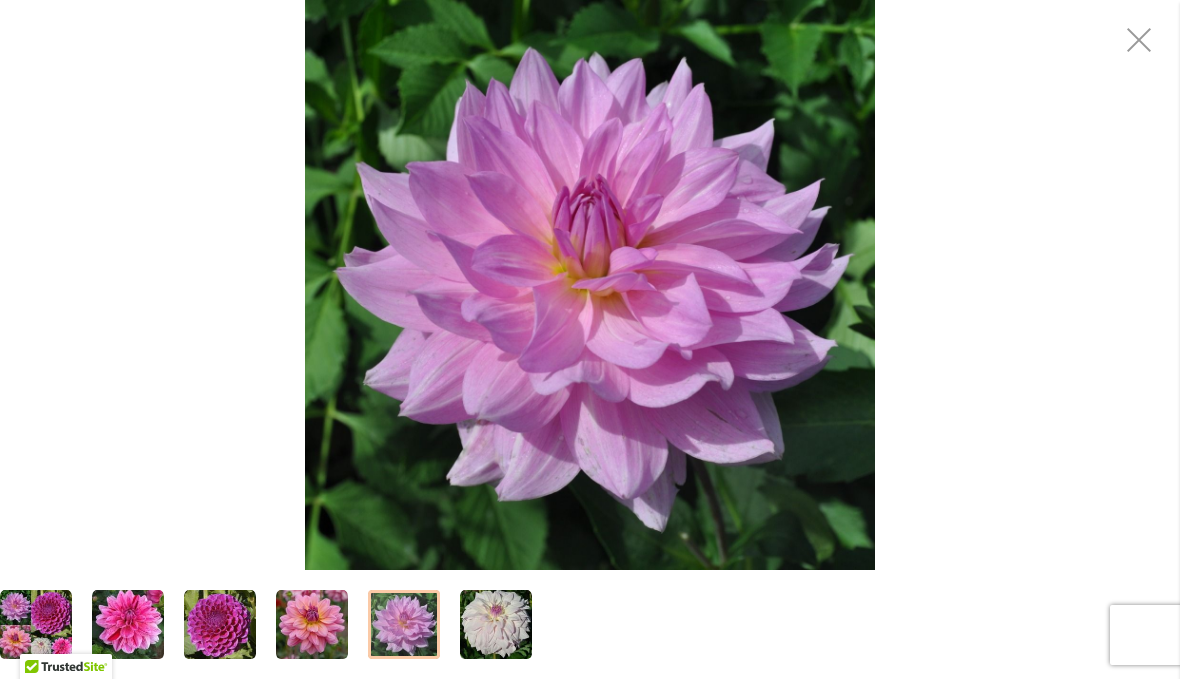 click at bounding box center [496, 625] 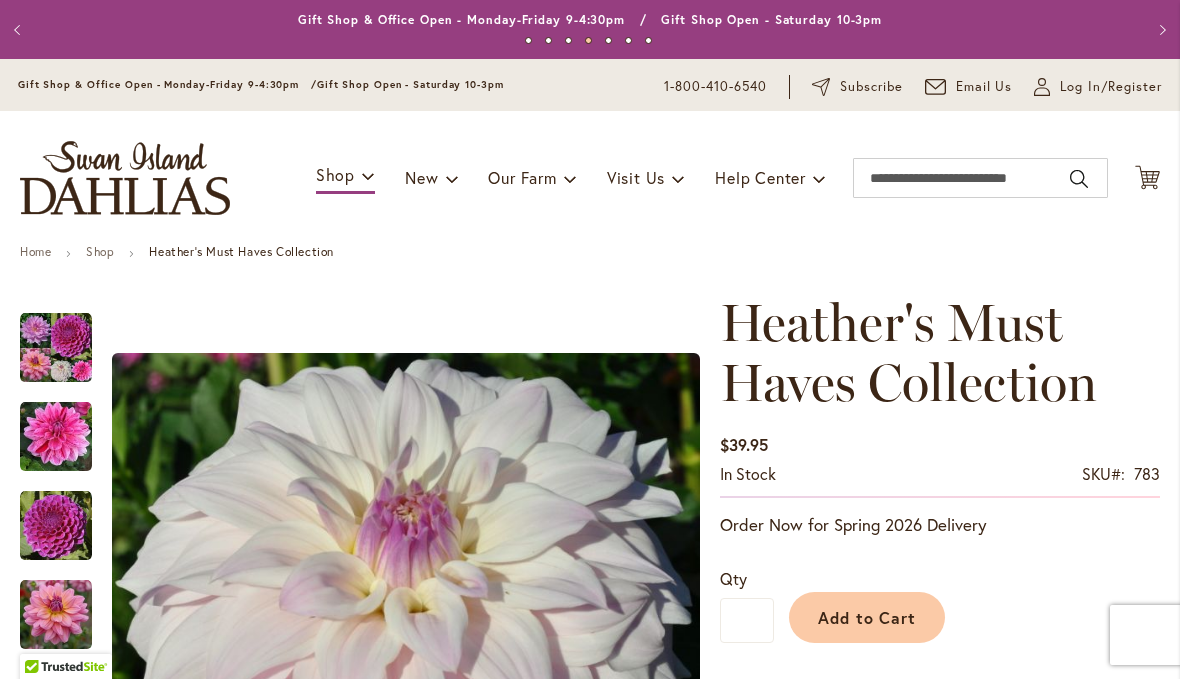 scroll, scrollTop: 293, scrollLeft: 0, axis: vertical 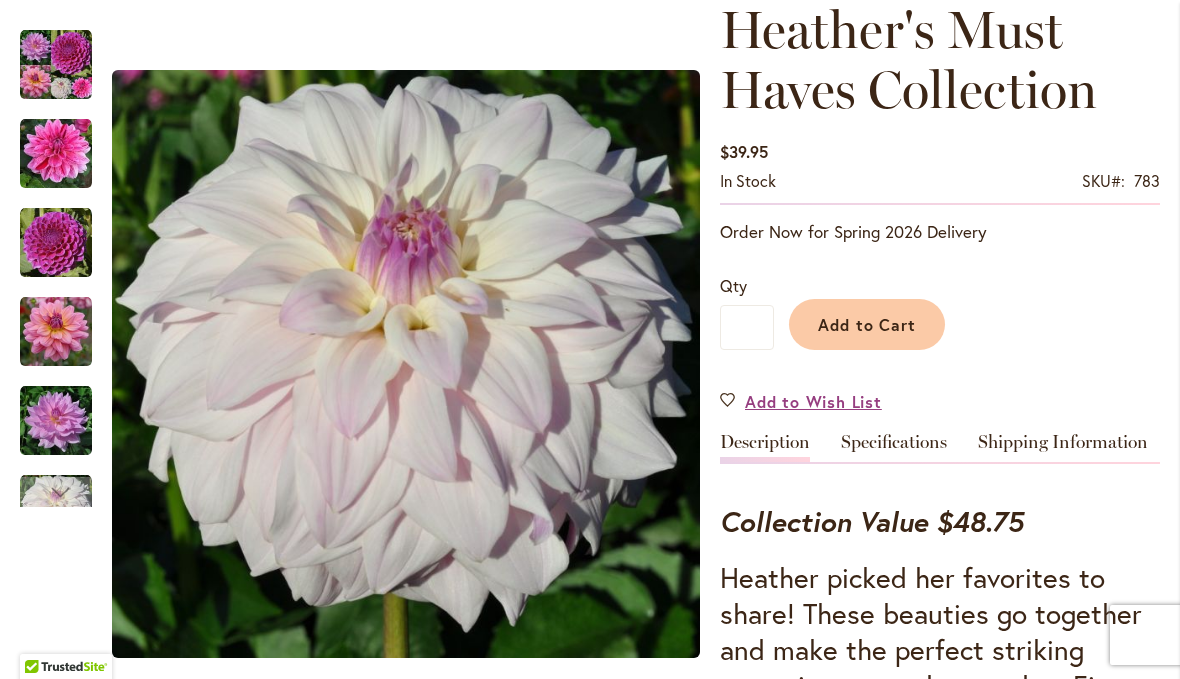 click on "Heather's Must Haves Collection" at bounding box center (940, 60) 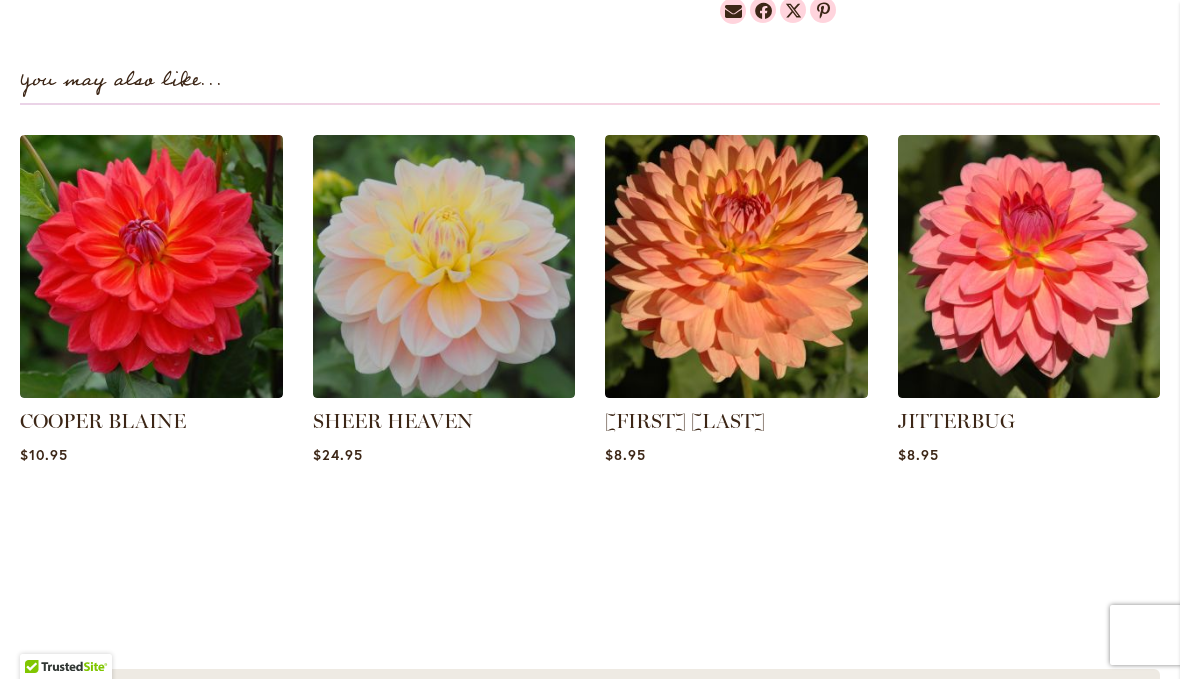 scroll, scrollTop: 2215, scrollLeft: 0, axis: vertical 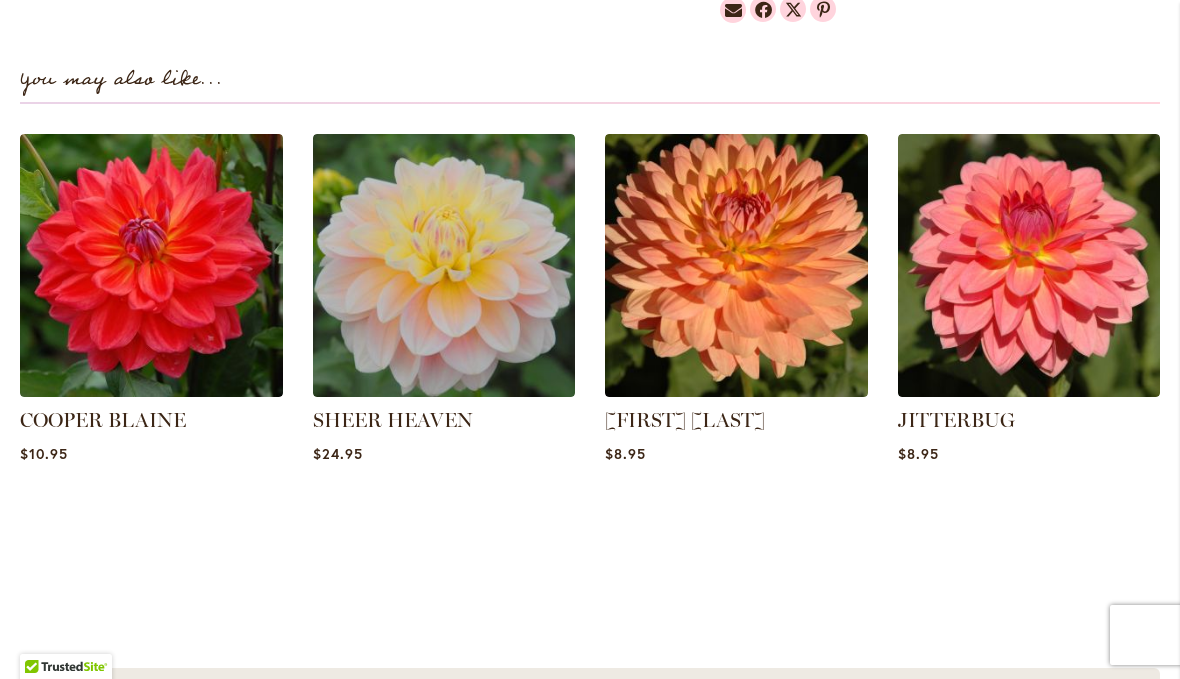 click at bounding box center (736, 265) 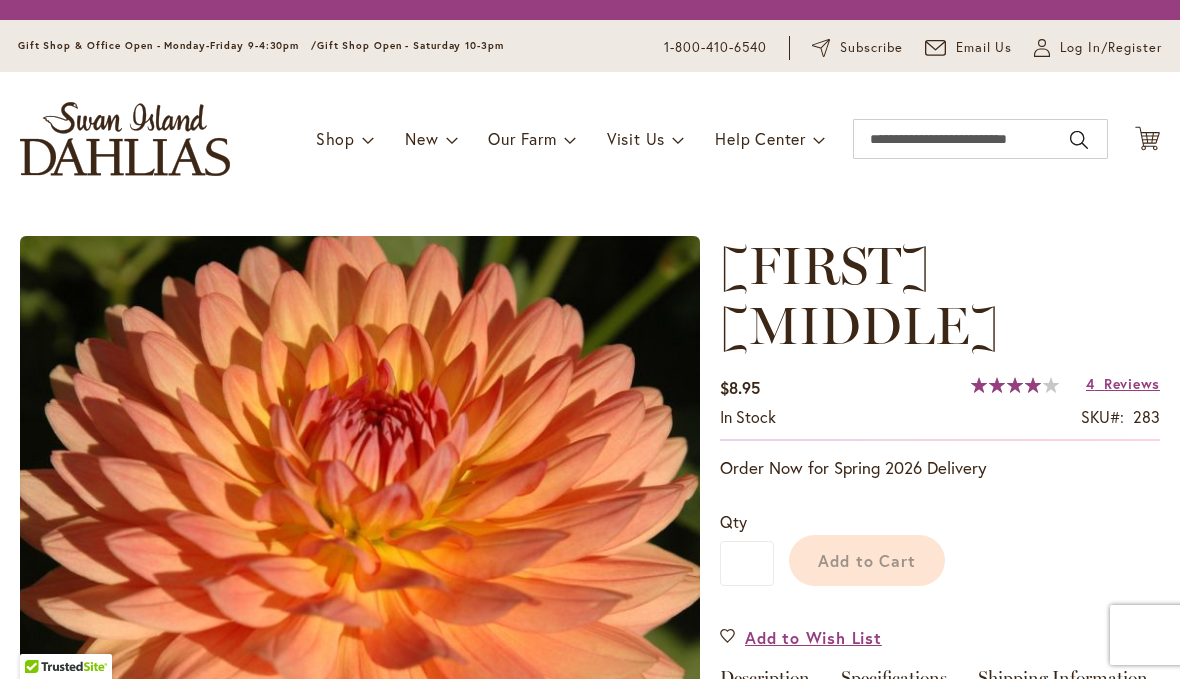 scroll, scrollTop: 0, scrollLeft: 0, axis: both 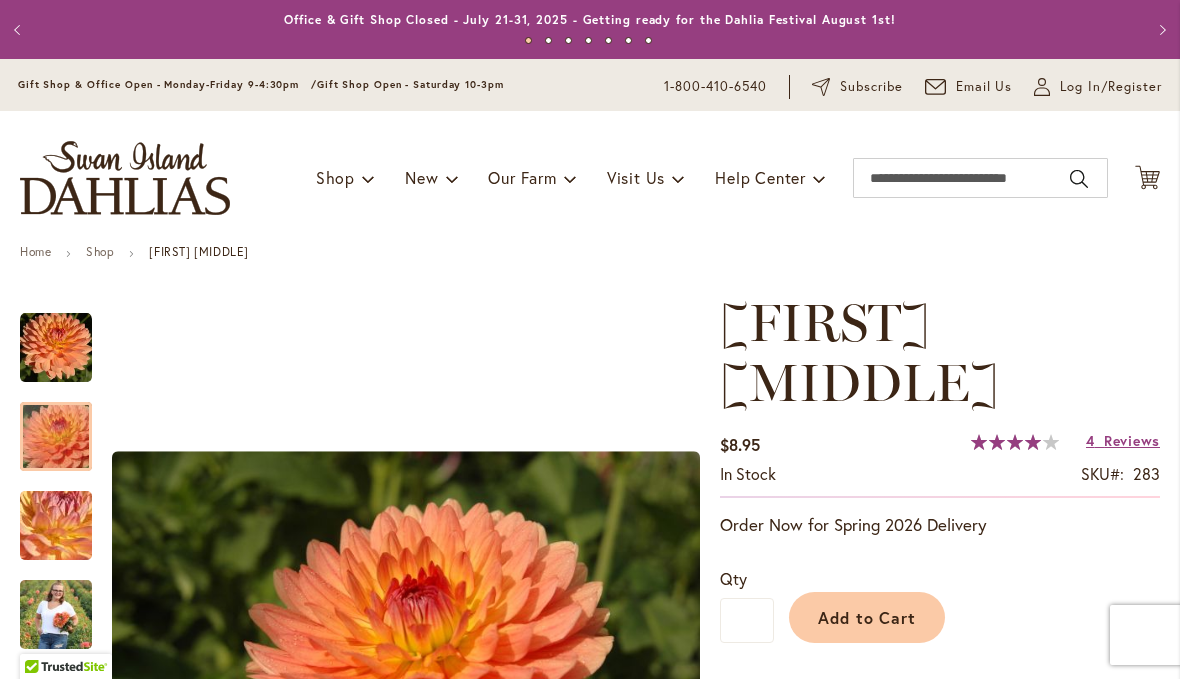 click at bounding box center [56, 437] 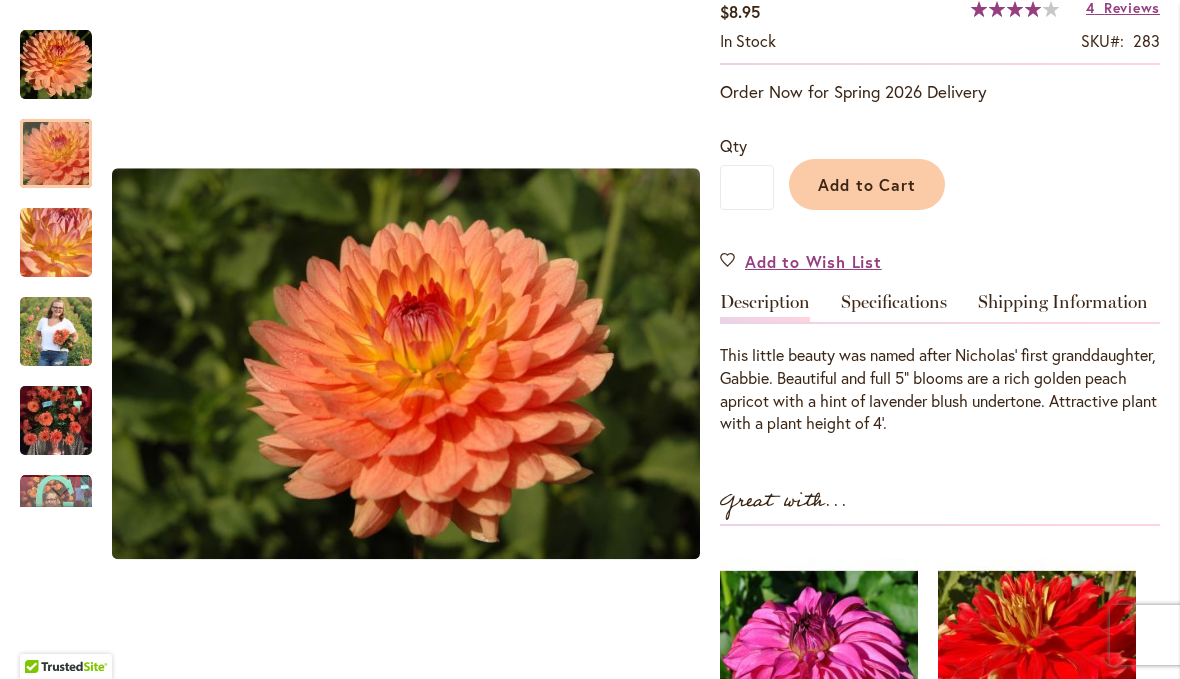 scroll, scrollTop: 433, scrollLeft: 0, axis: vertical 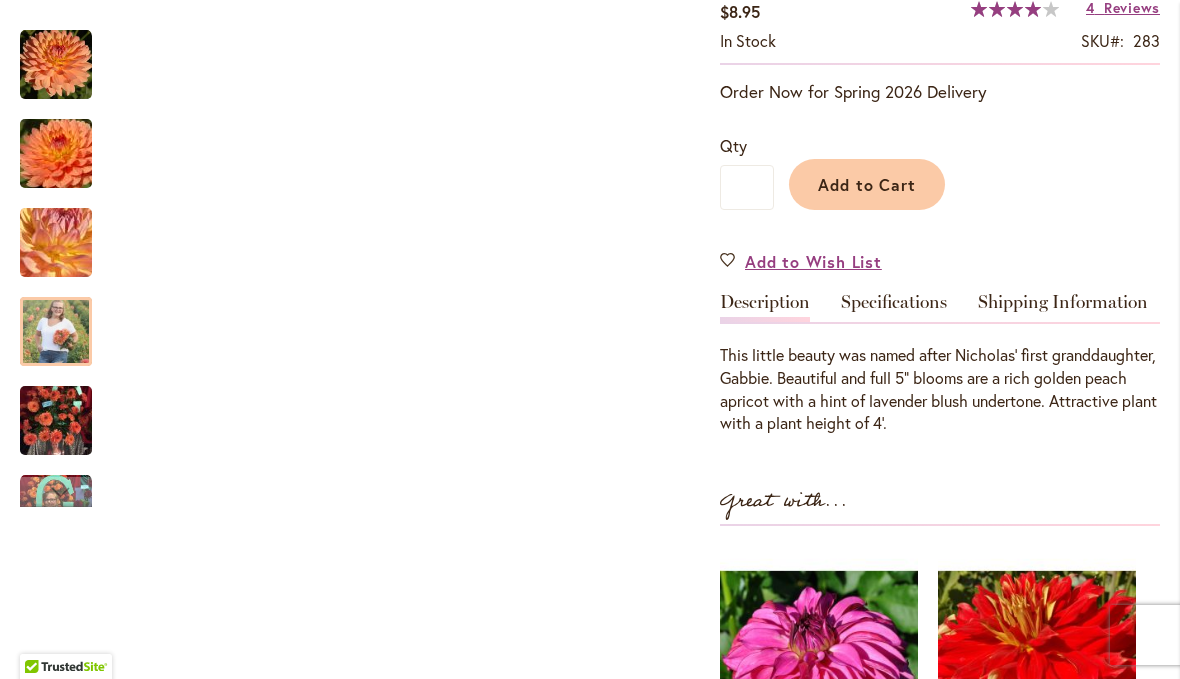 click at bounding box center [56, 331] 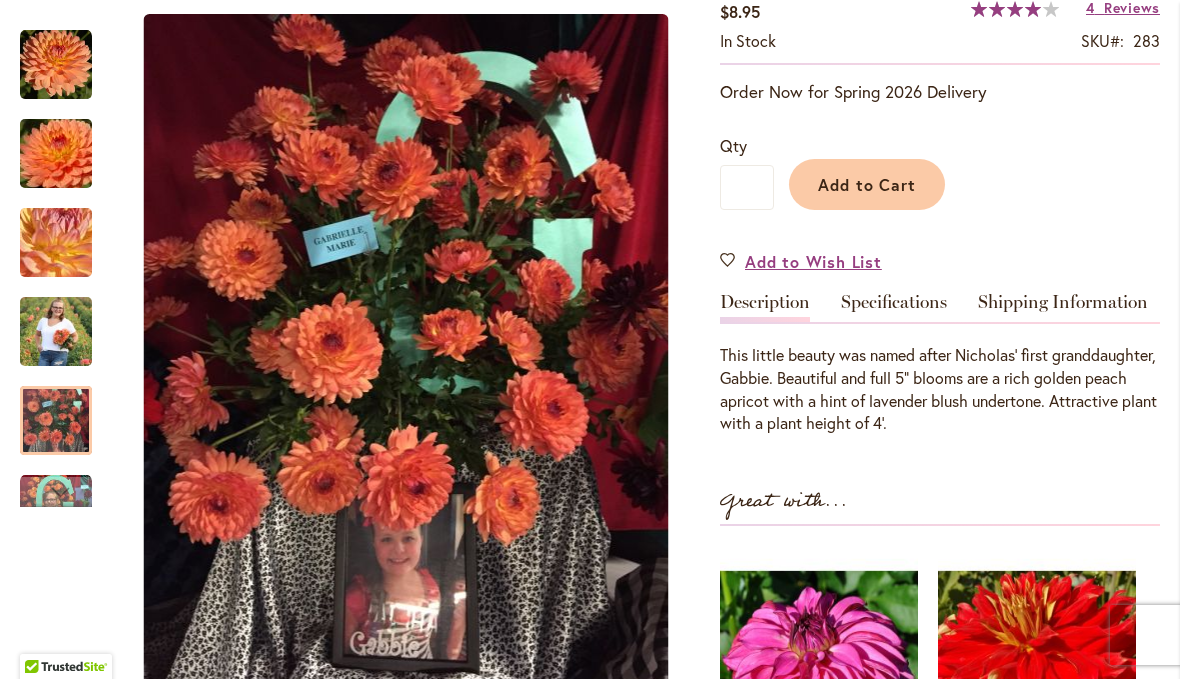 click at bounding box center [56, 421] 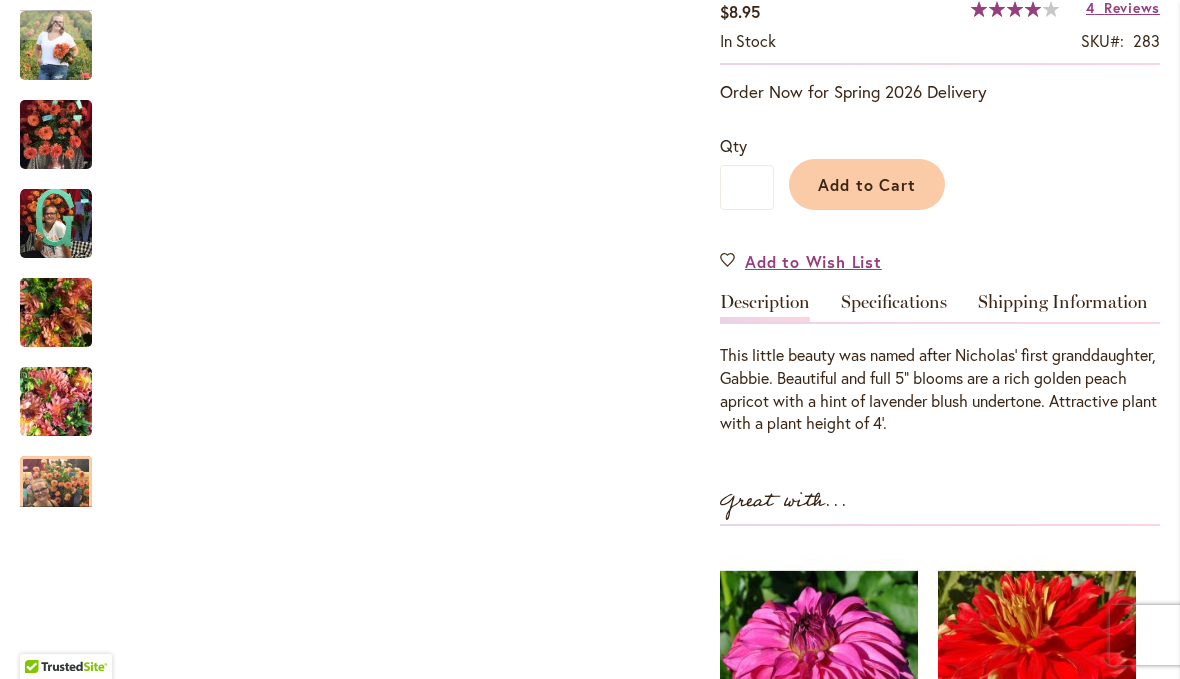 click at bounding box center (56, 402) 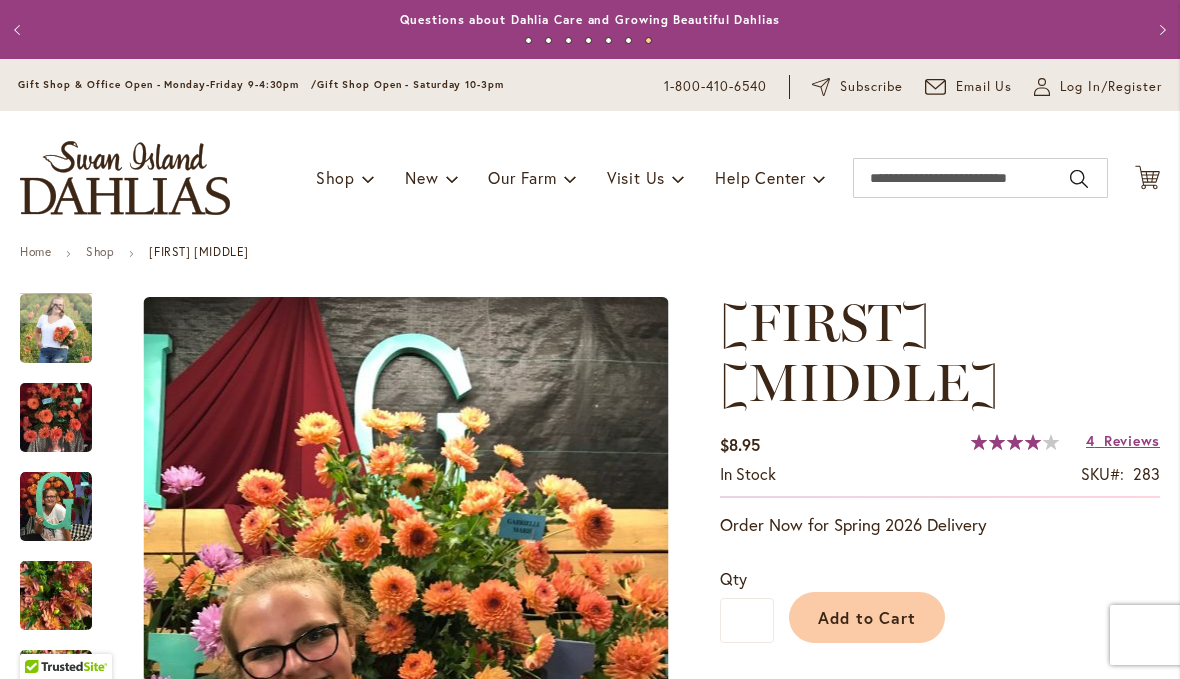 scroll, scrollTop: 0, scrollLeft: 0, axis: both 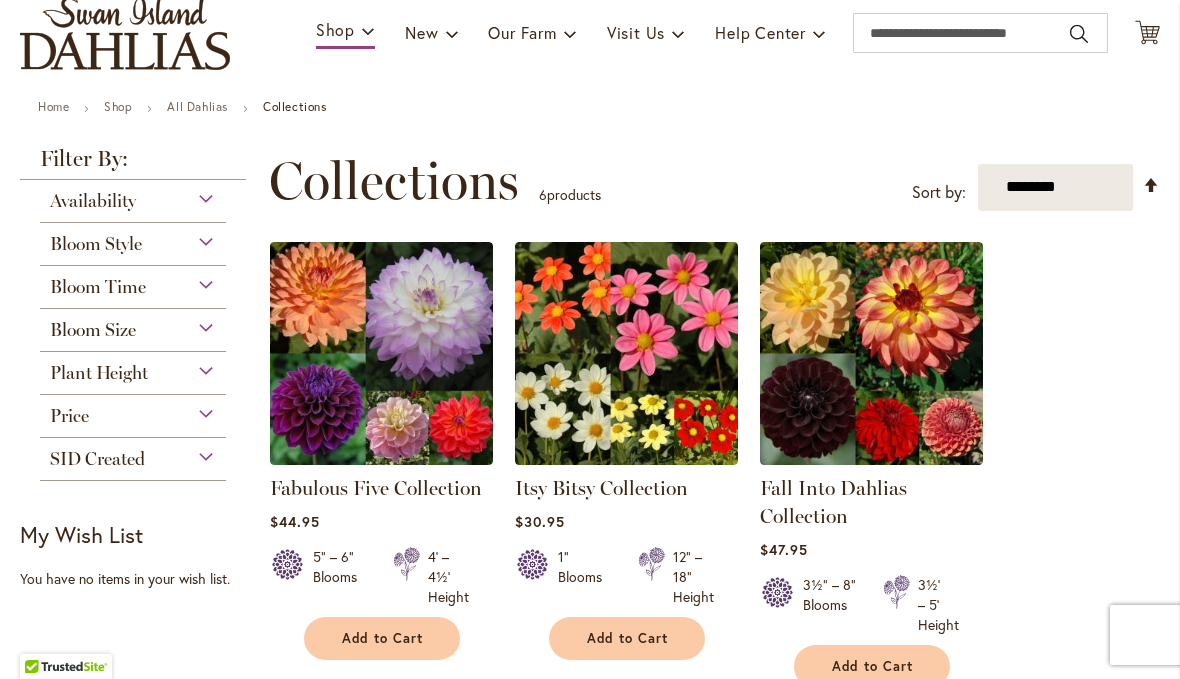 click on "Bloom Time" at bounding box center [98, 287] 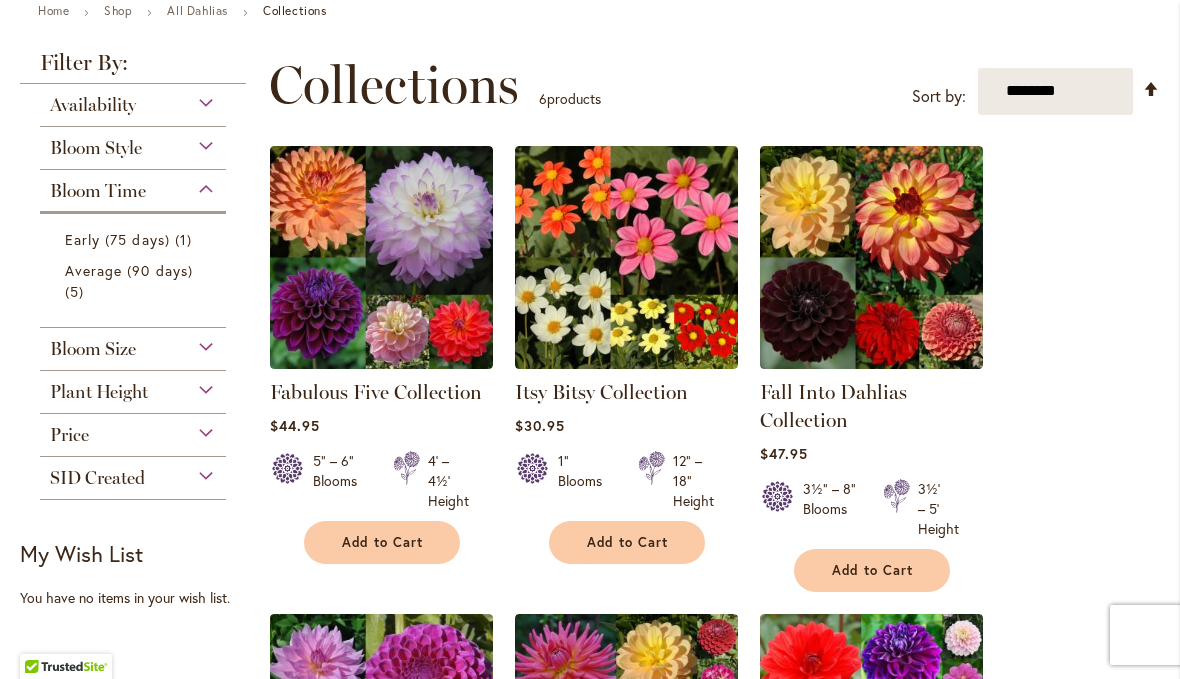 scroll, scrollTop: 275, scrollLeft: 0, axis: vertical 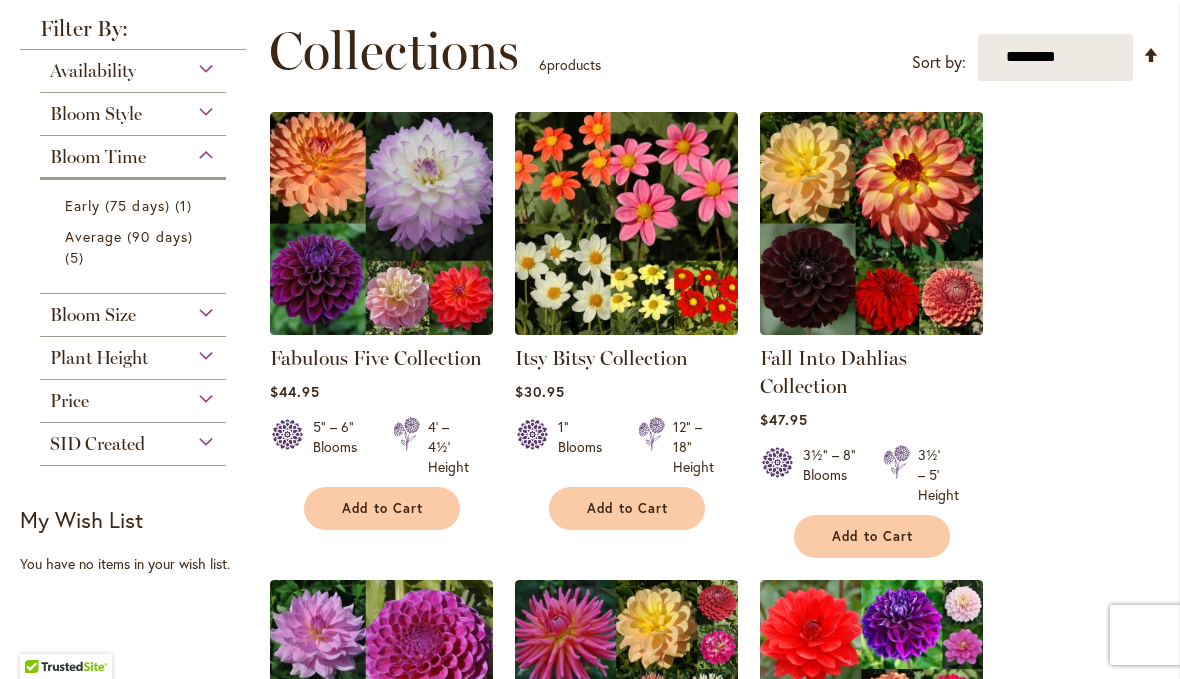 click on "Bloom Size" at bounding box center (93, 315) 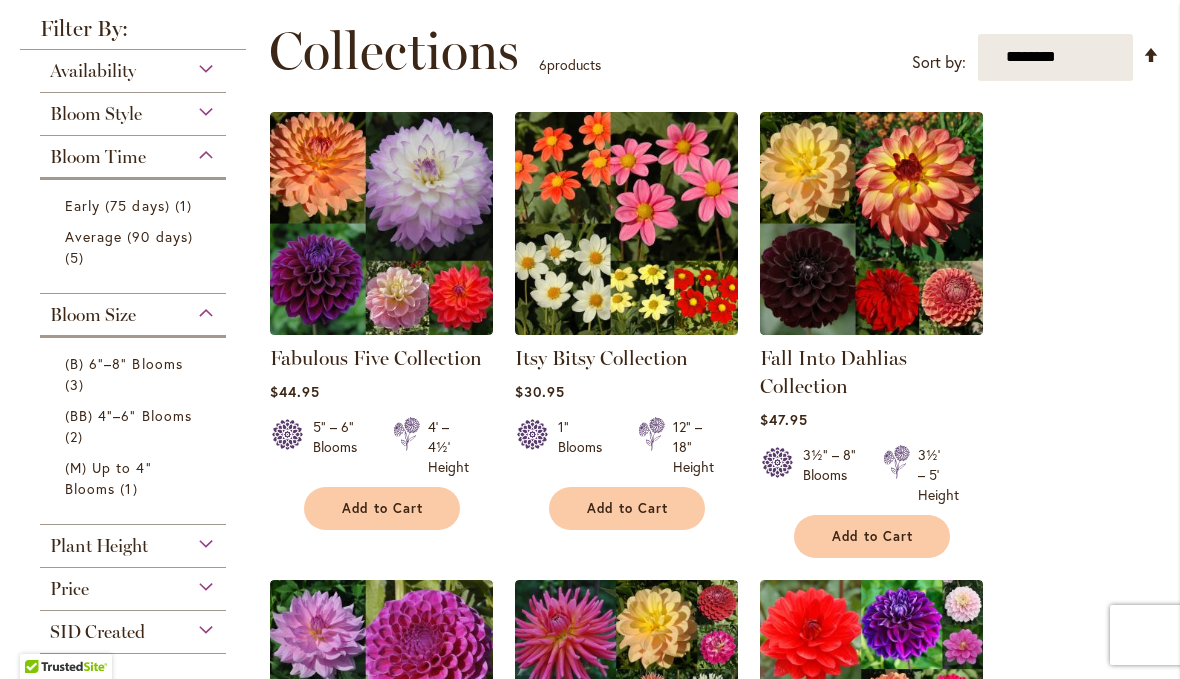 click on "(M) Up to 4" Blooms" at bounding box center [108, 478] 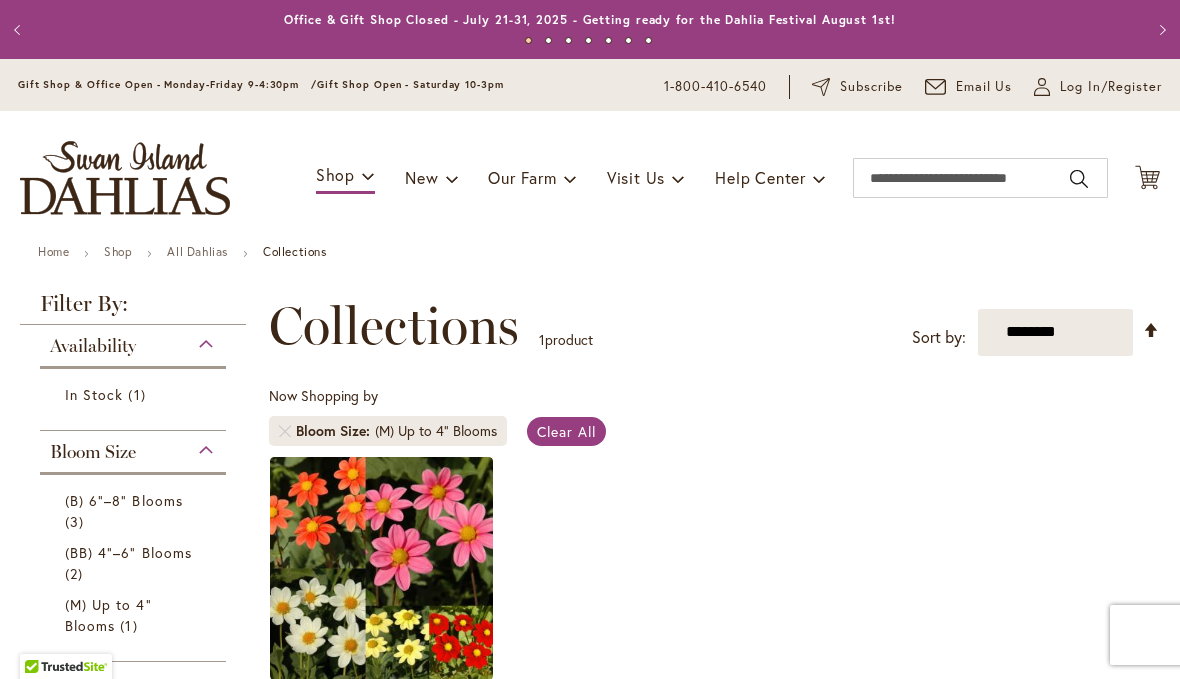 scroll, scrollTop: 0, scrollLeft: 0, axis: both 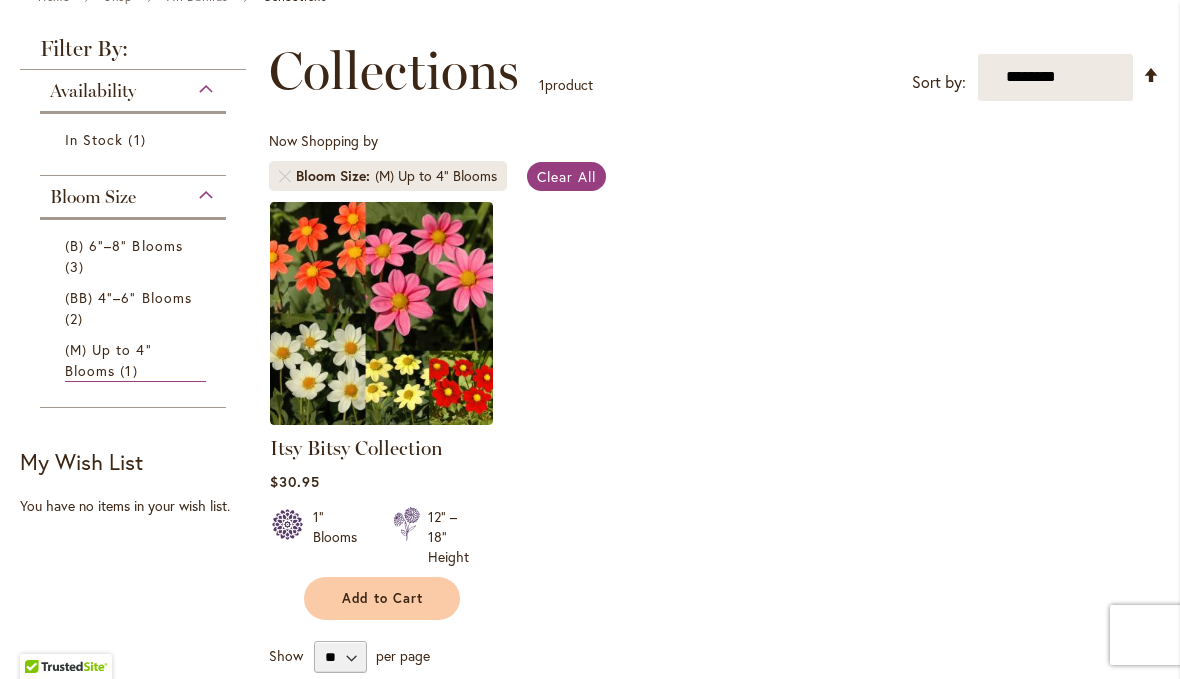 click on "(B) 6"–8" Blooms" at bounding box center (124, 245) 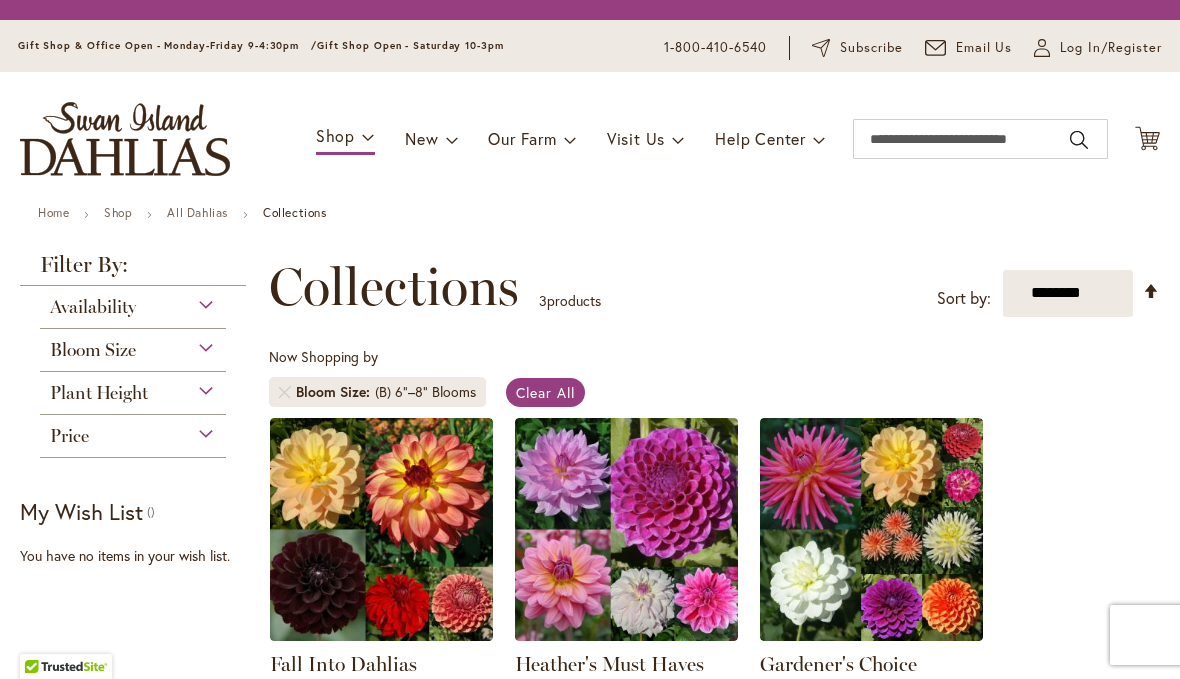 scroll, scrollTop: 0, scrollLeft: 0, axis: both 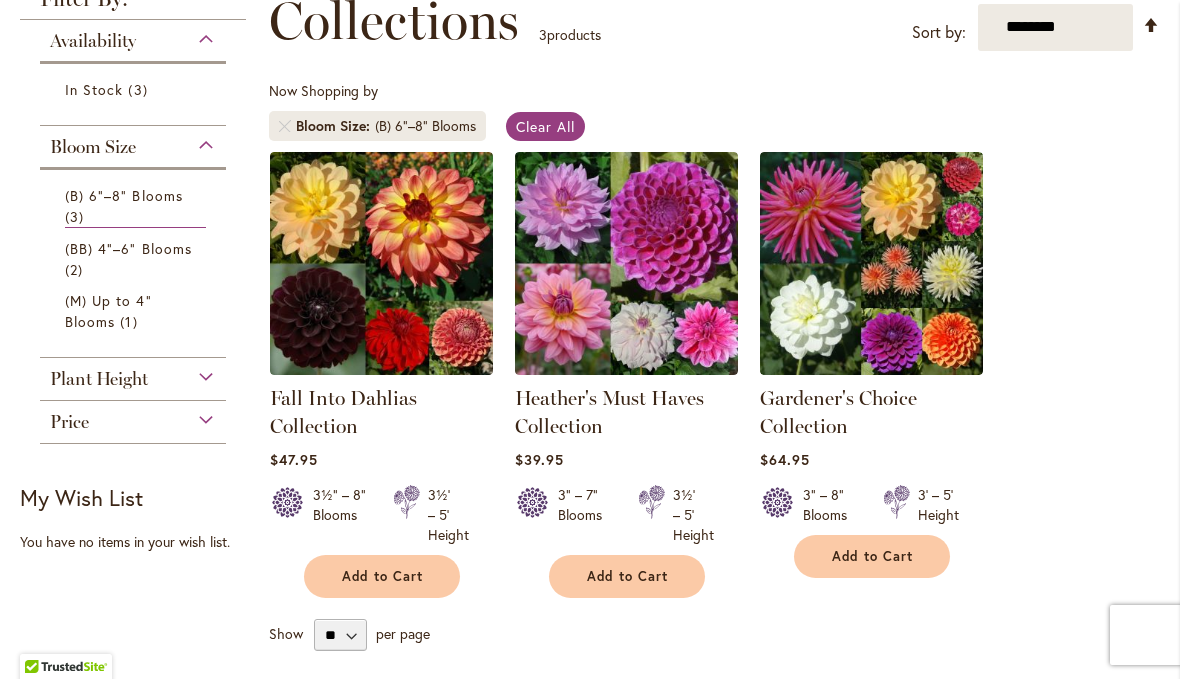 click on "Plant Height" at bounding box center (99, 379) 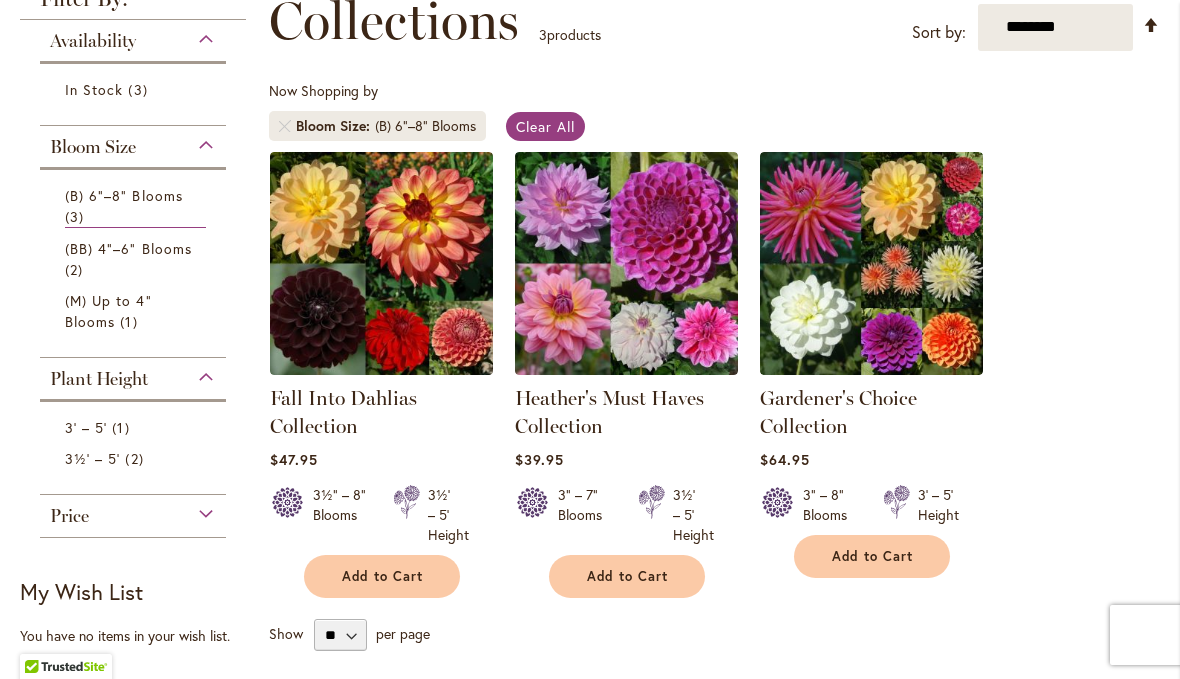 click on "3½' – 5'" at bounding box center (92, 458) 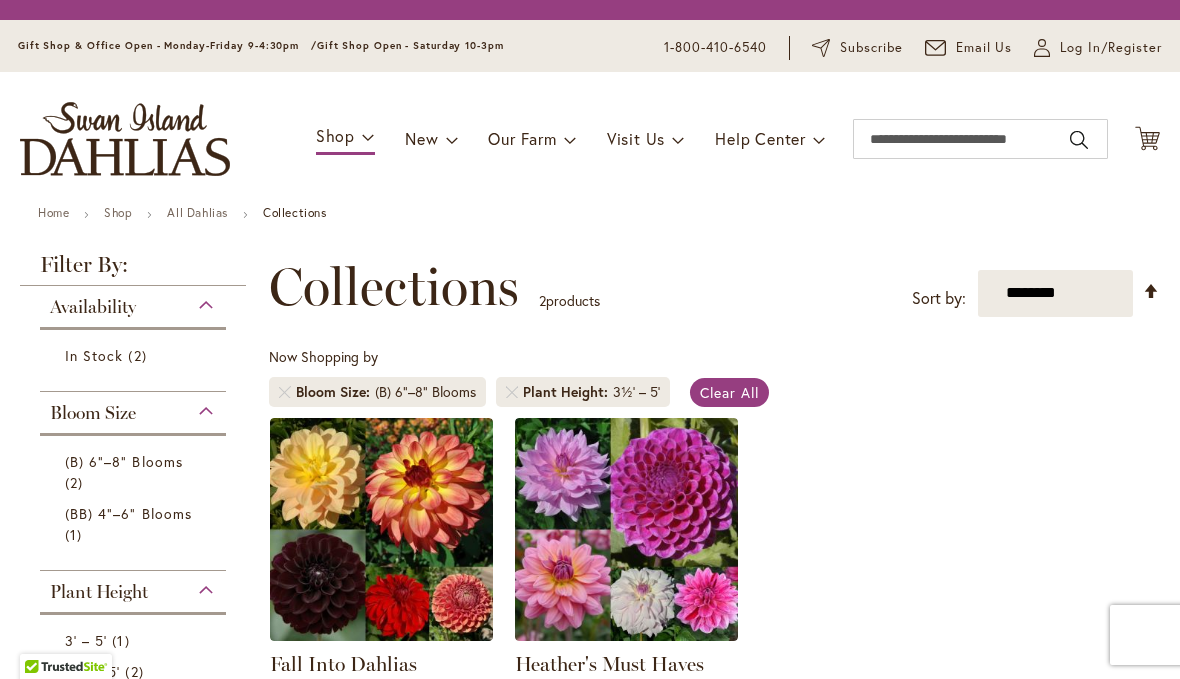 scroll, scrollTop: 0, scrollLeft: 0, axis: both 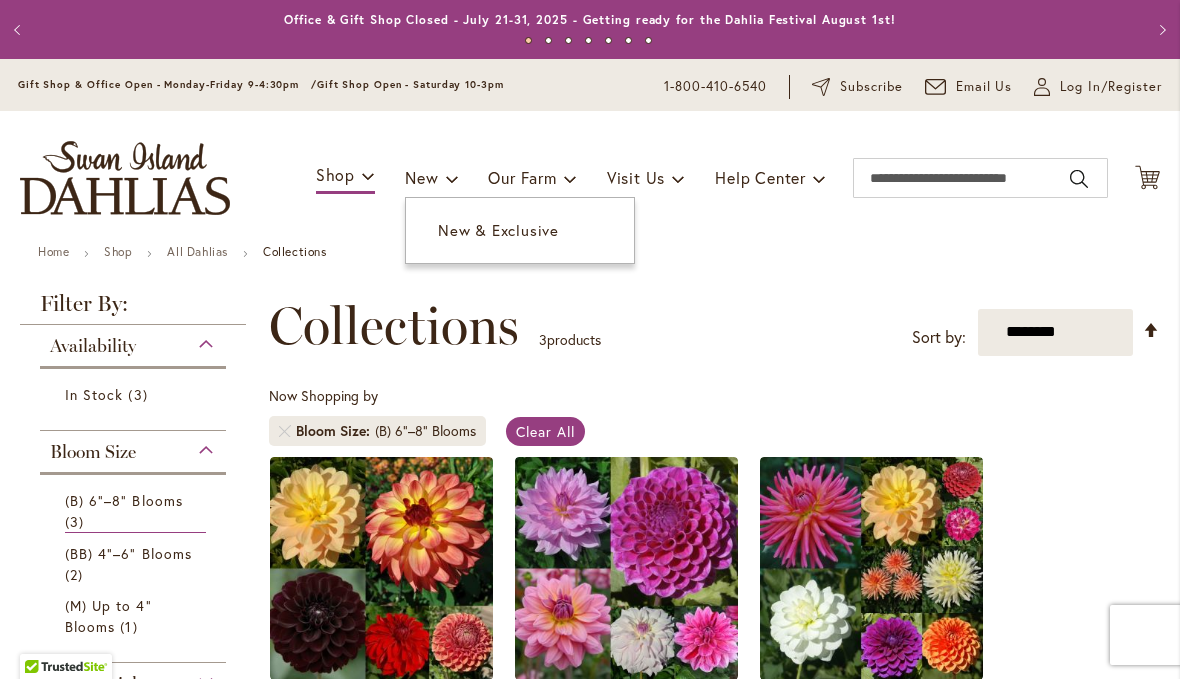 click on "New & Exclusive" at bounding box center [520, 230] 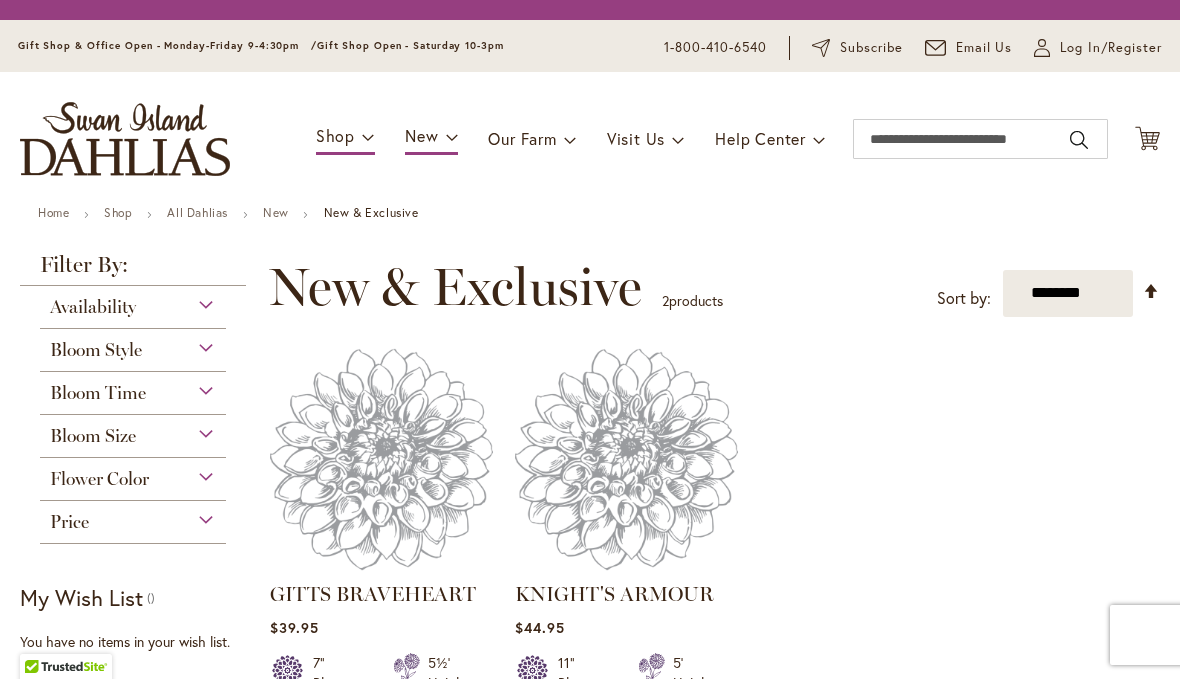 scroll, scrollTop: 0, scrollLeft: 0, axis: both 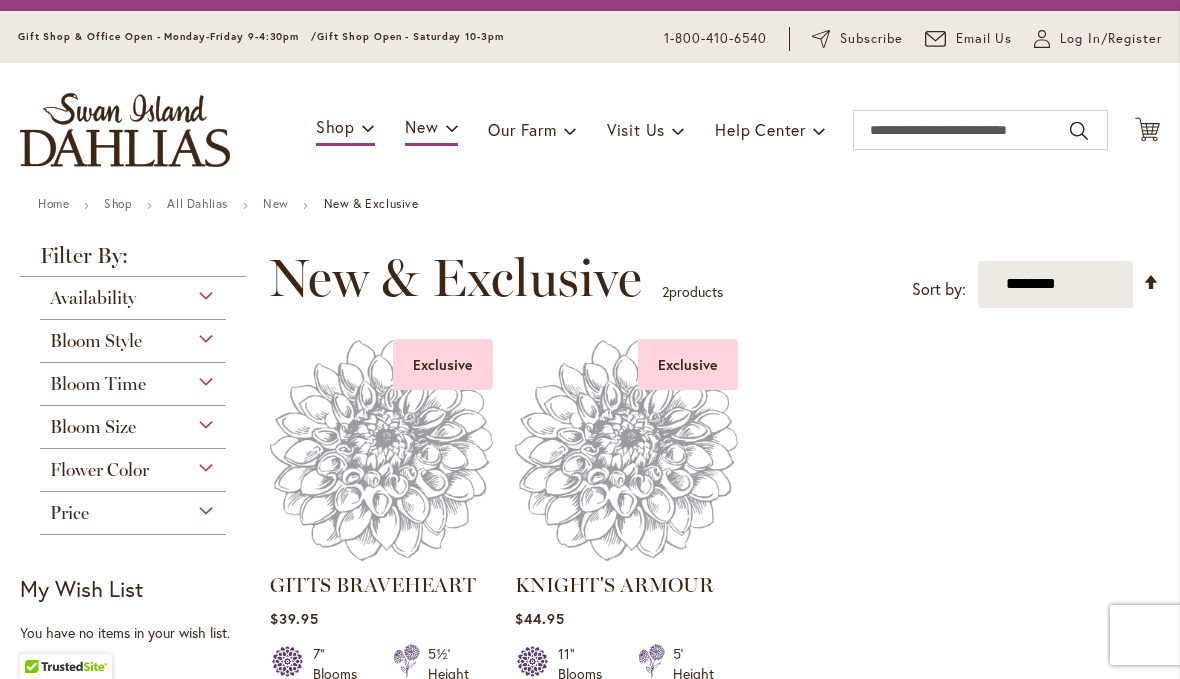 click on "Flower Color" at bounding box center (99, 470) 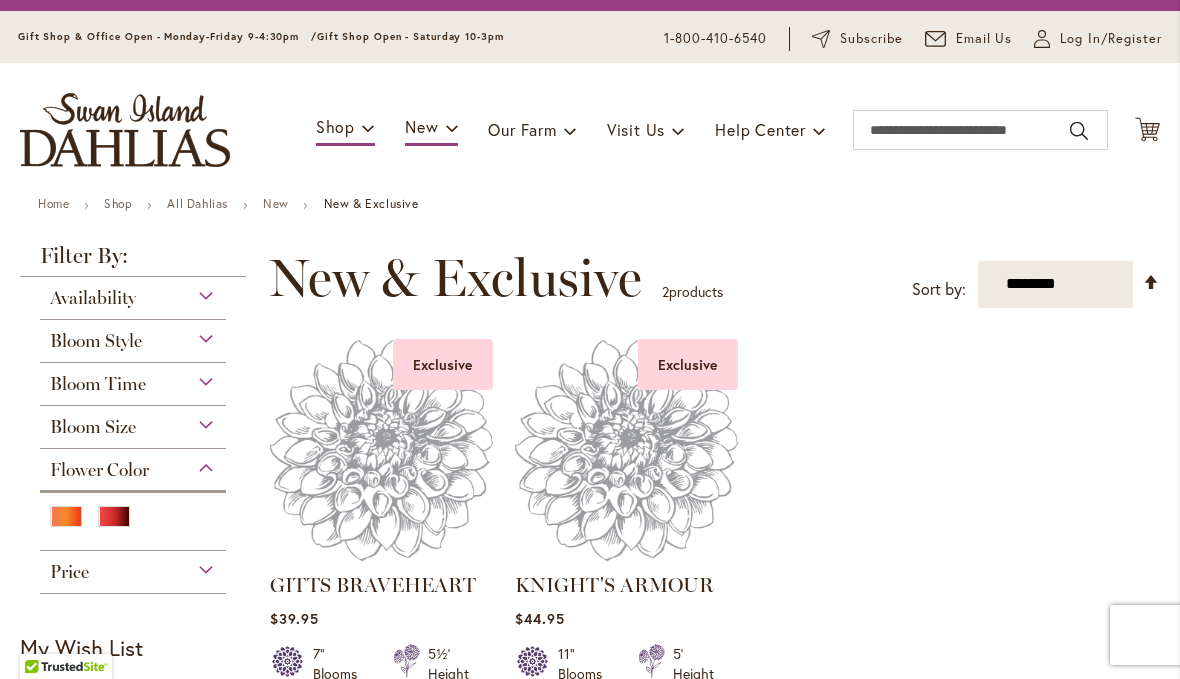 click at bounding box center (66, 516) 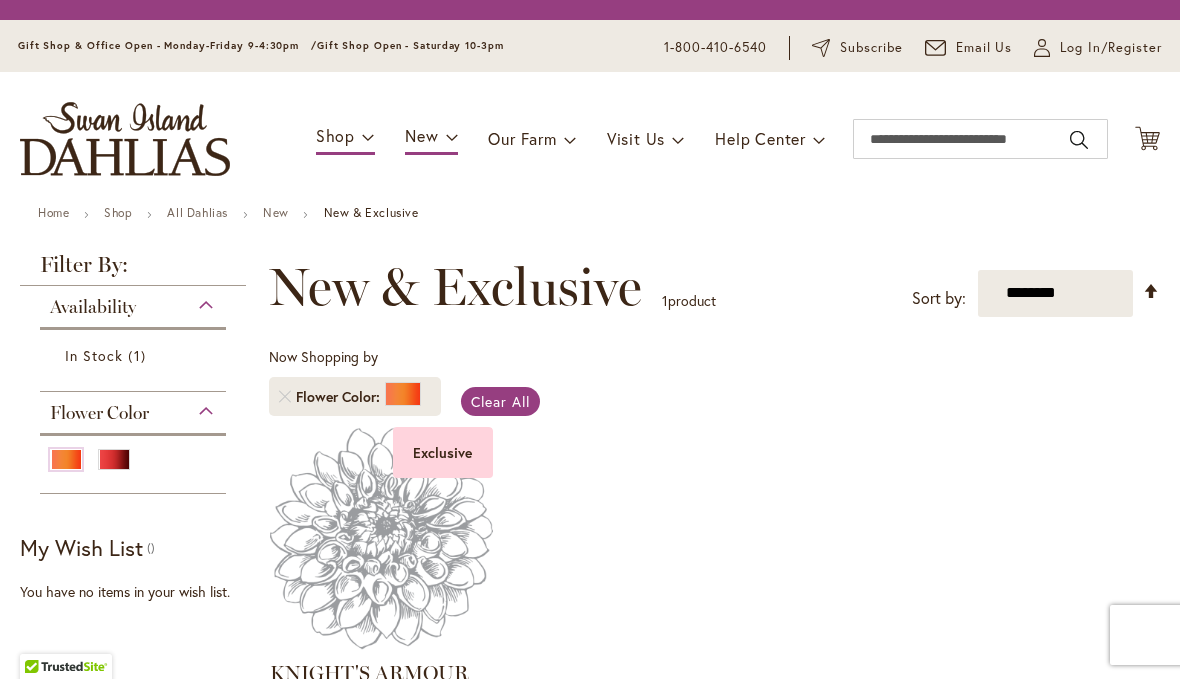 scroll, scrollTop: 0, scrollLeft: 0, axis: both 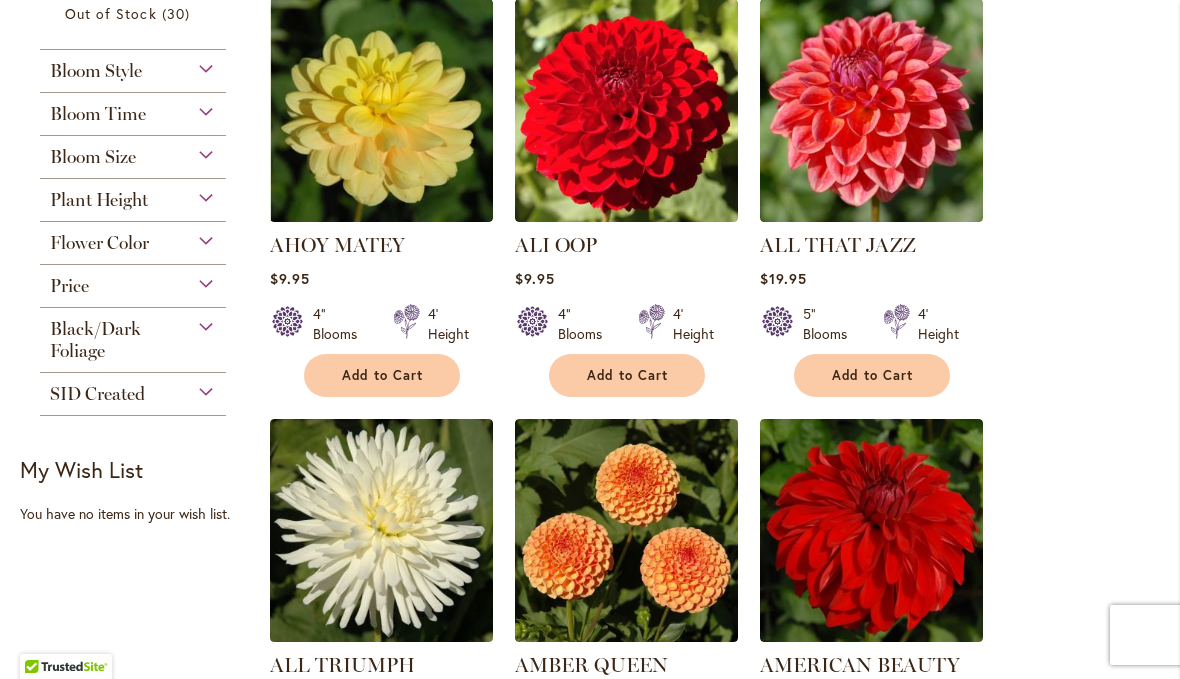click on "Black/Dark Foliage" at bounding box center [95, 340] 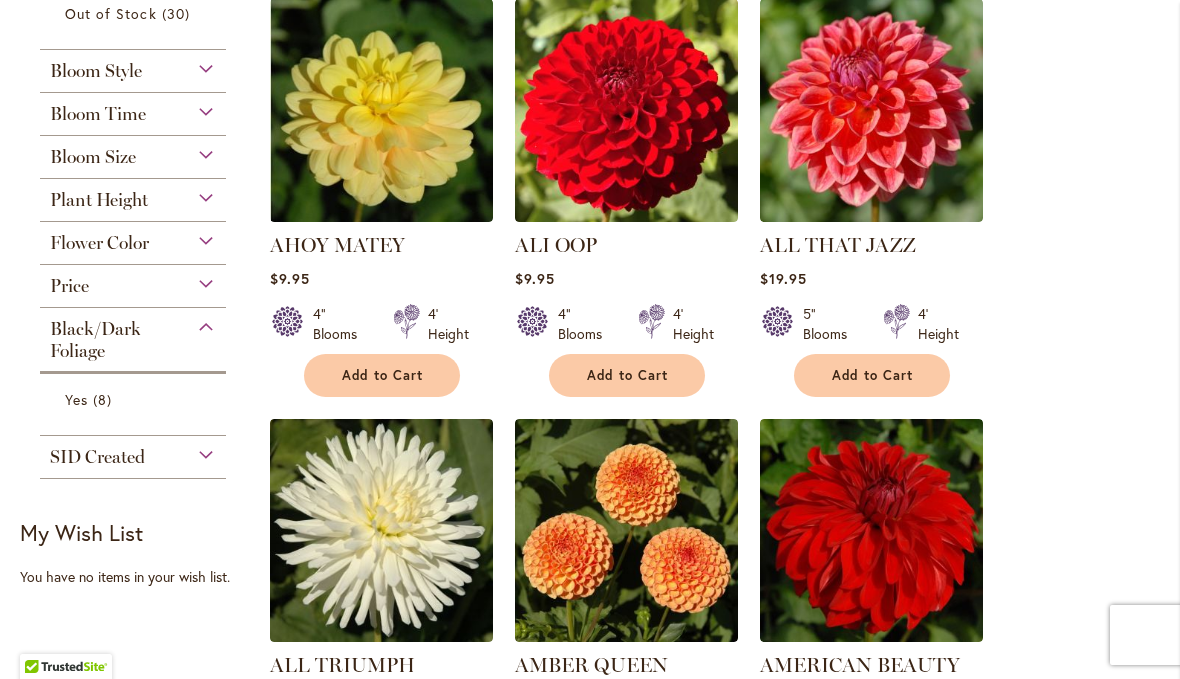 click on "Yes" at bounding box center [76, 399] 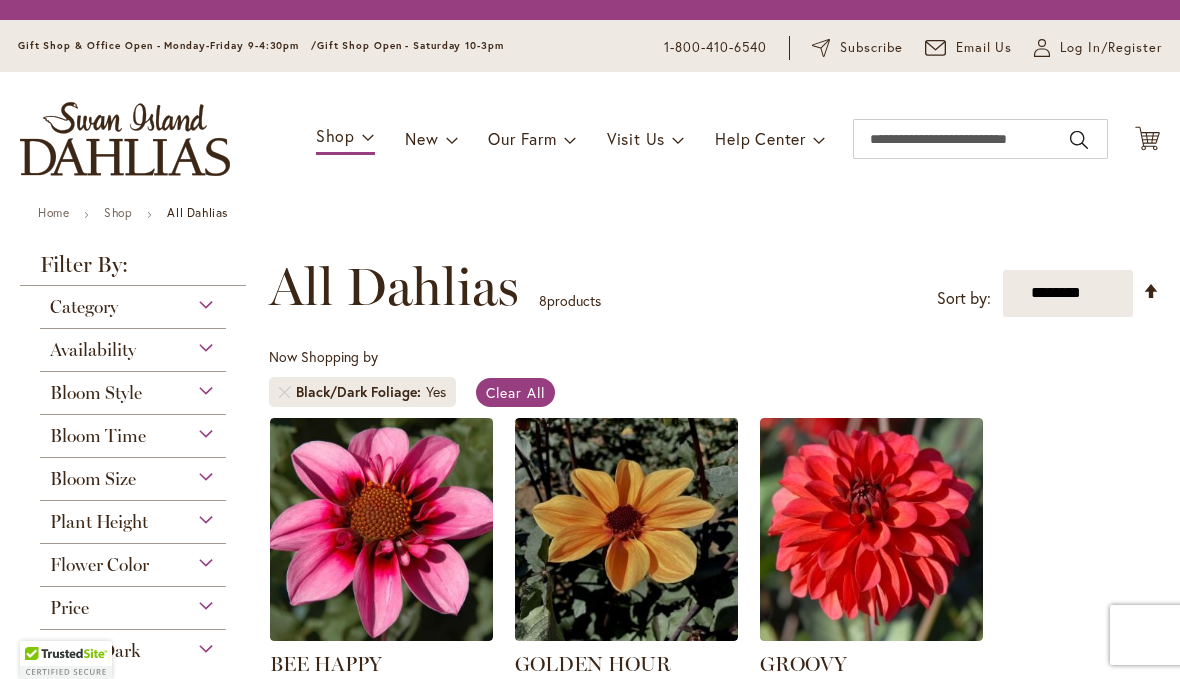 scroll, scrollTop: 0, scrollLeft: 0, axis: both 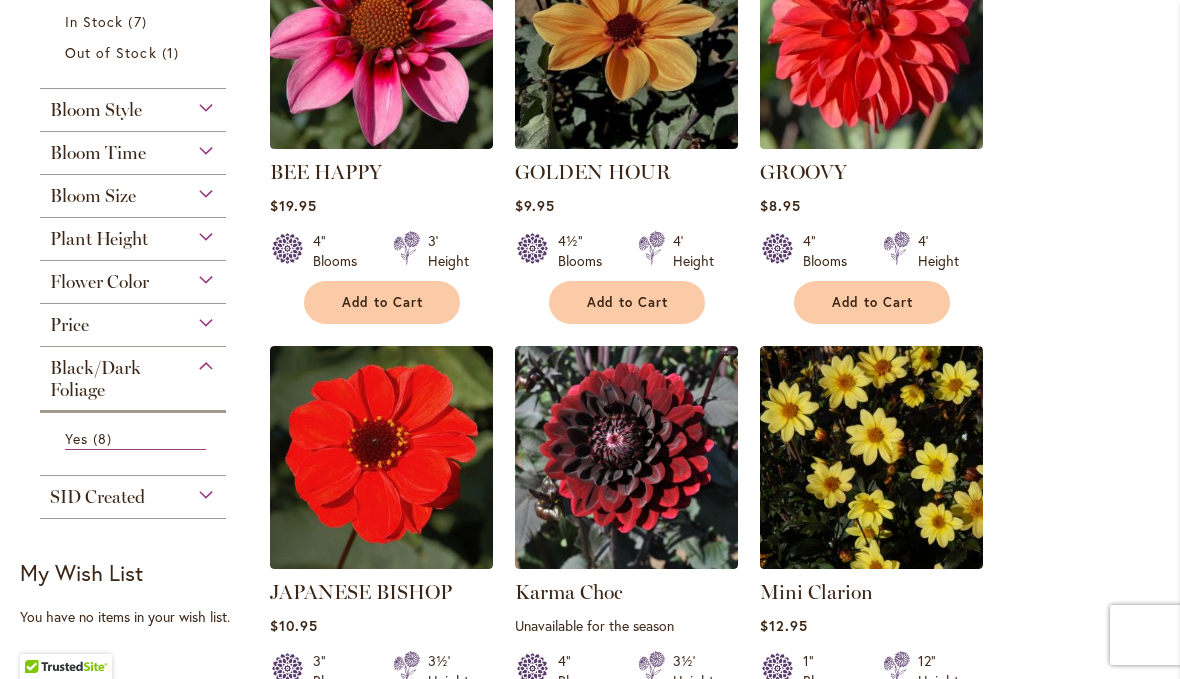 click on "Black/Dark Foliage" at bounding box center [133, 374] 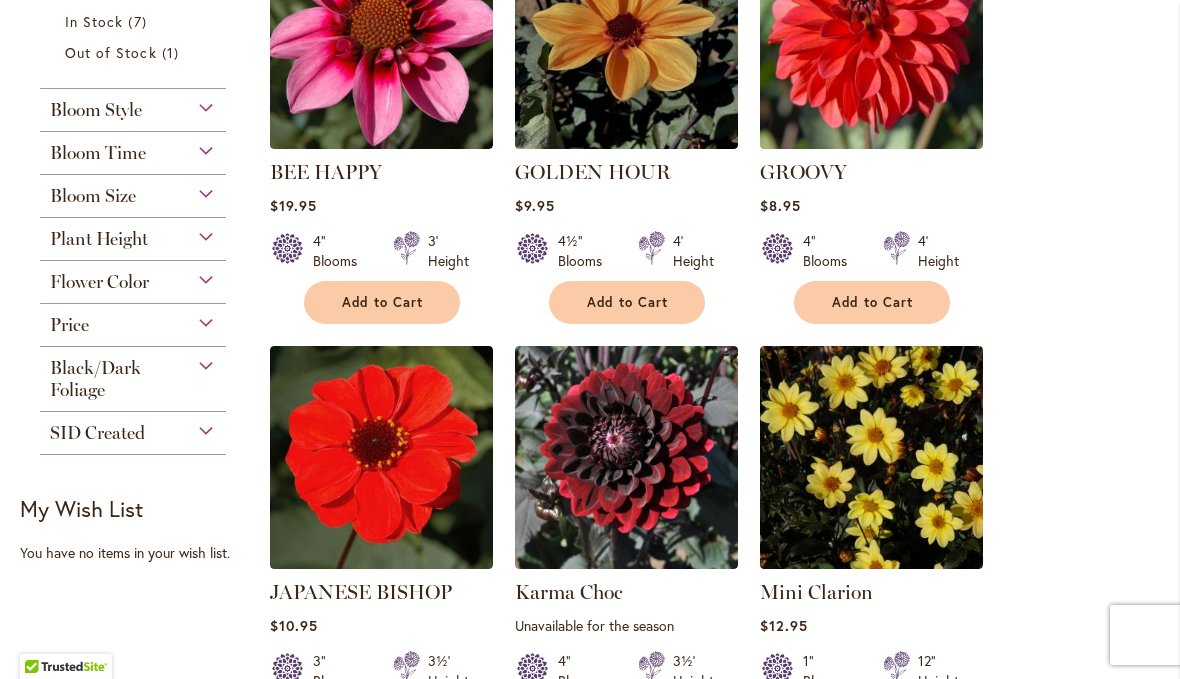 click on "SID Created" at bounding box center (97, 433) 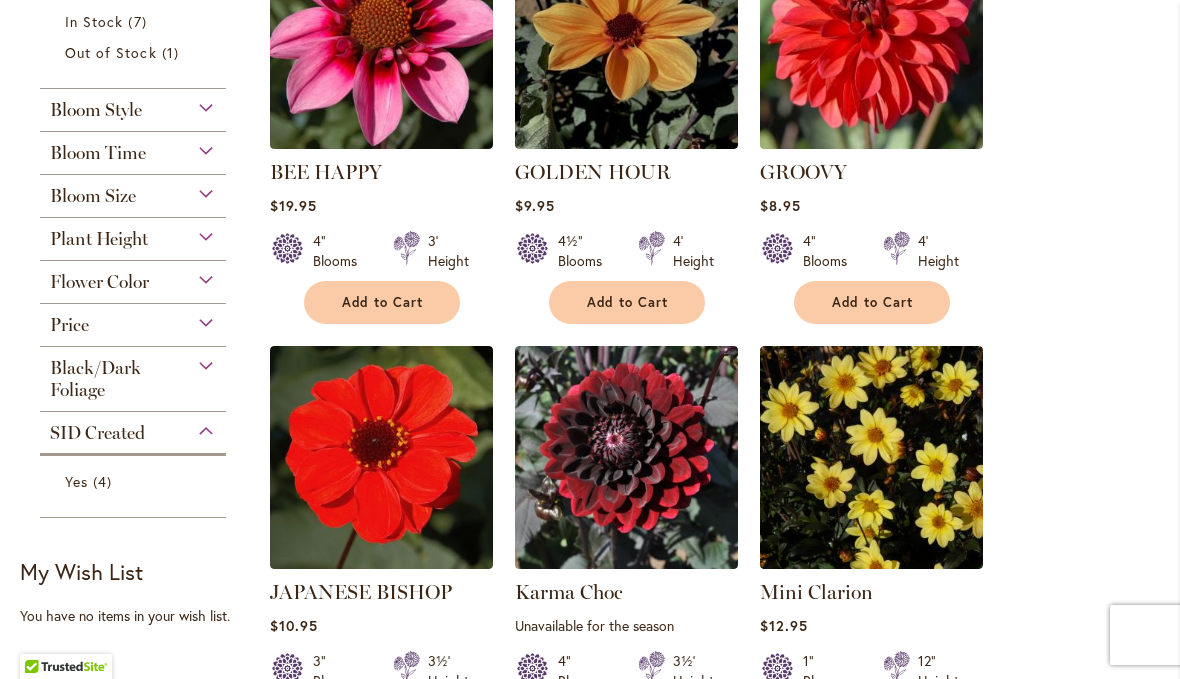 click on "Yes" at bounding box center [76, 481] 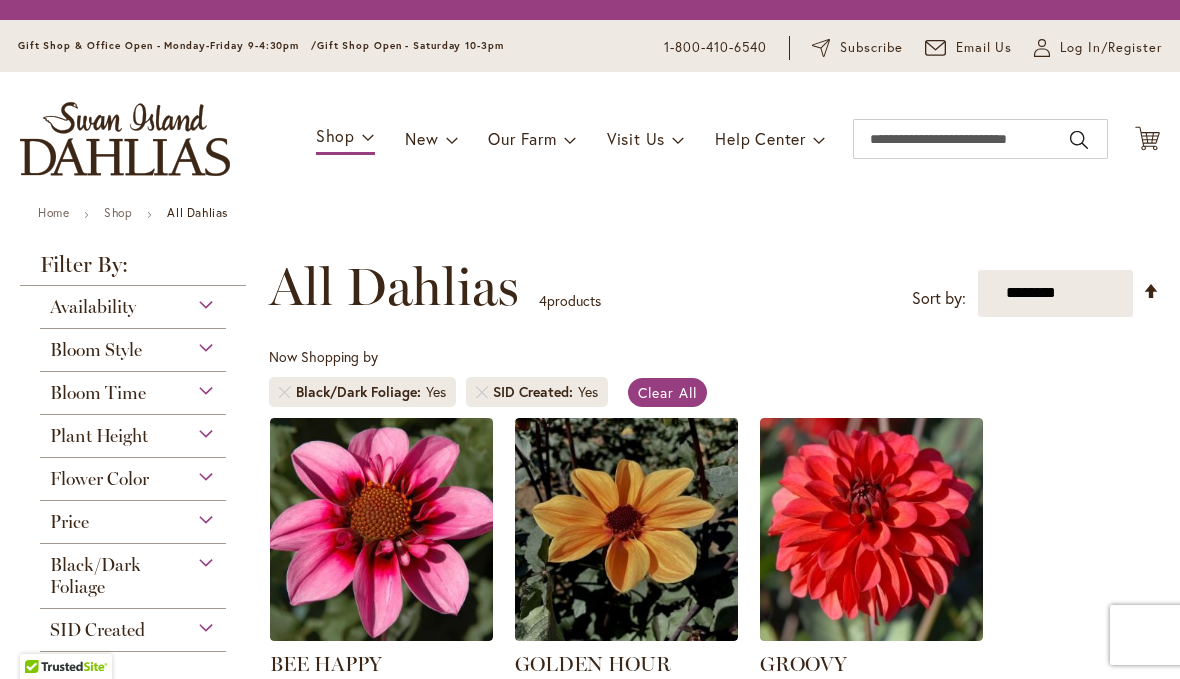 scroll, scrollTop: 0, scrollLeft: 0, axis: both 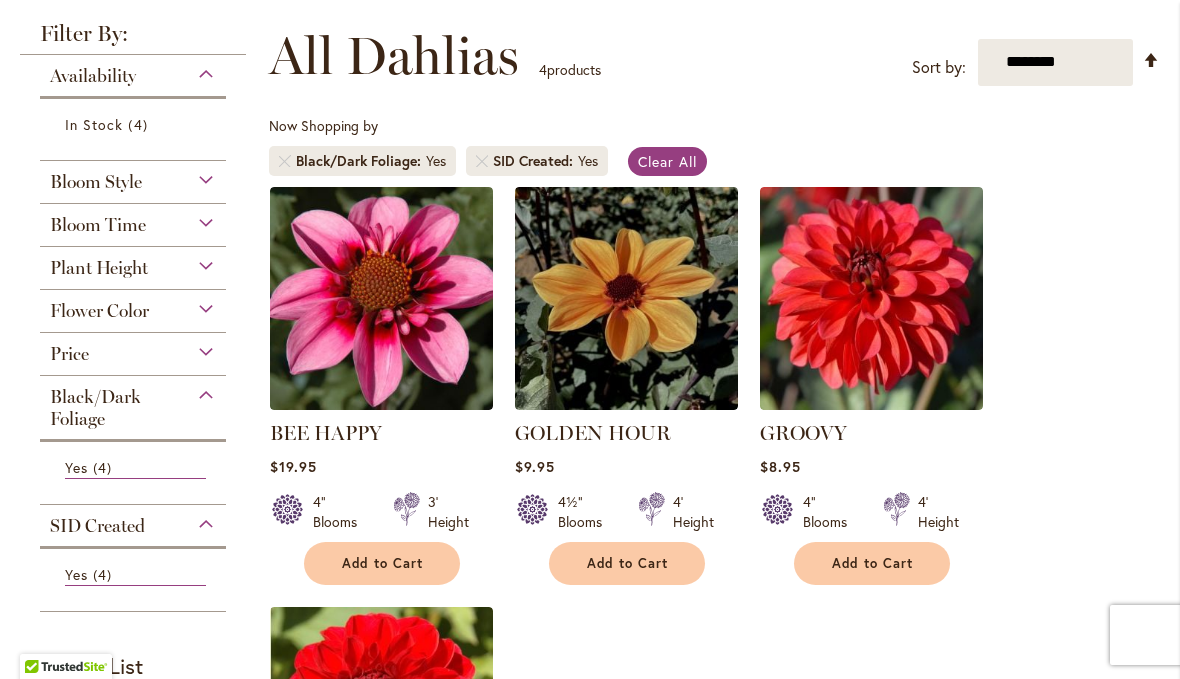 click on "Flower Color" at bounding box center (99, 311) 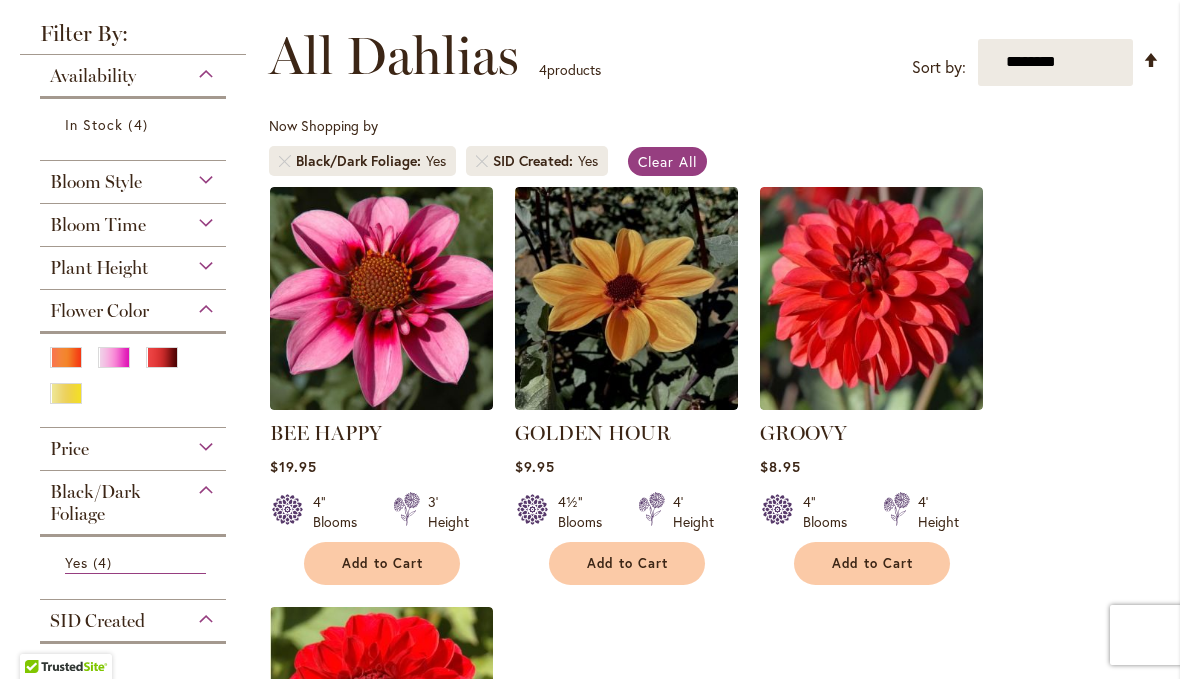 click at bounding box center [66, 357] 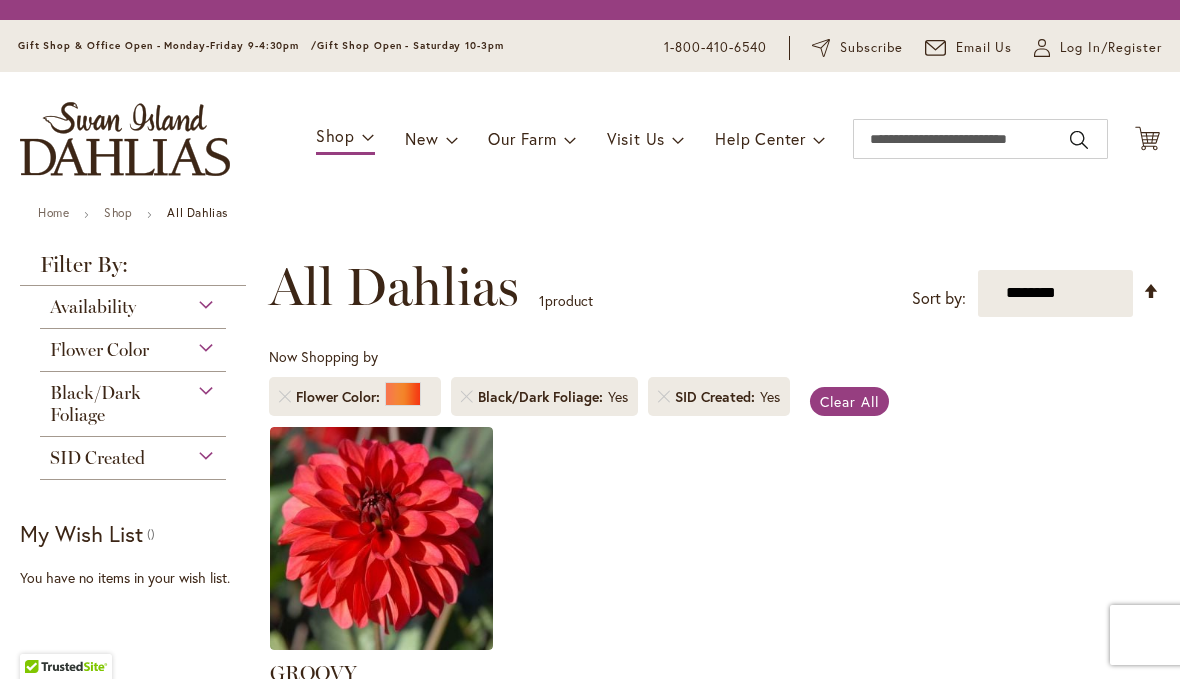 scroll, scrollTop: 0, scrollLeft: 0, axis: both 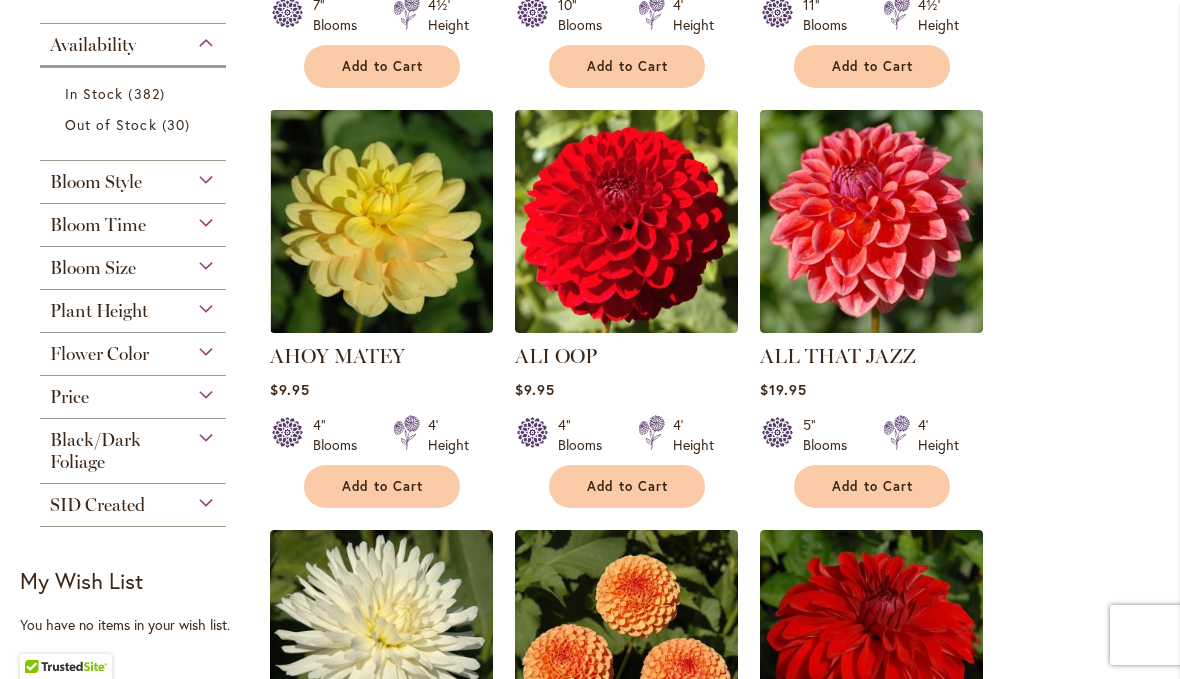click on "Flower Color" at bounding box center [99, 354] 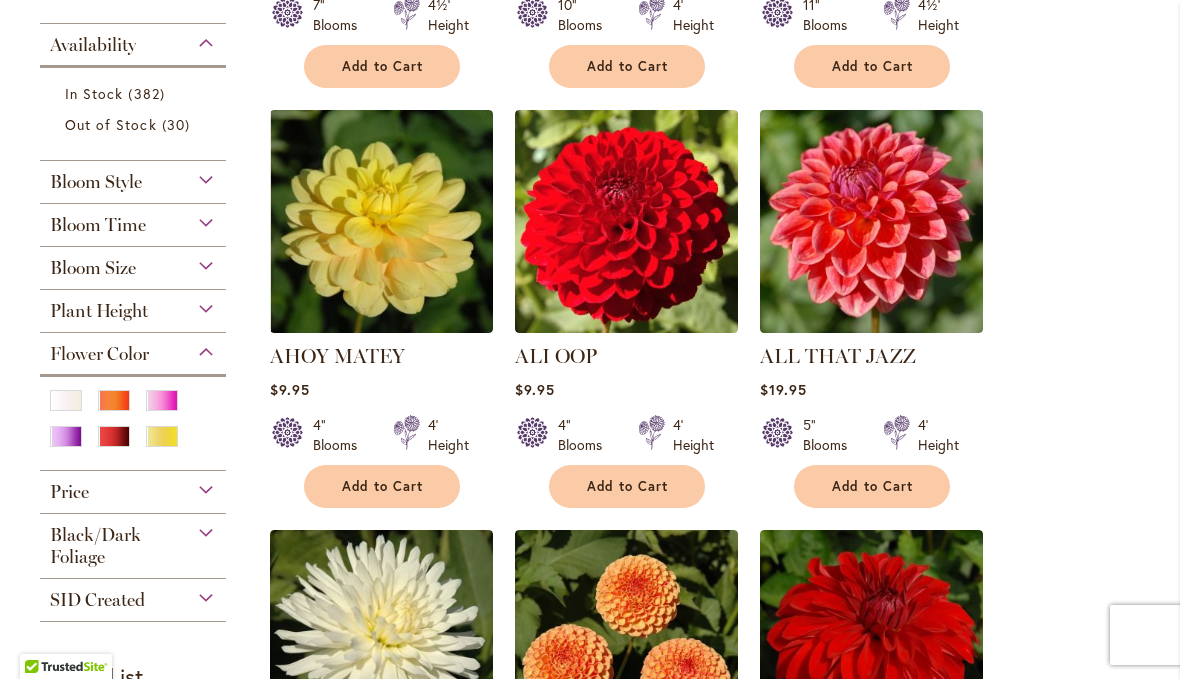 click at bounding box center (114, 400) 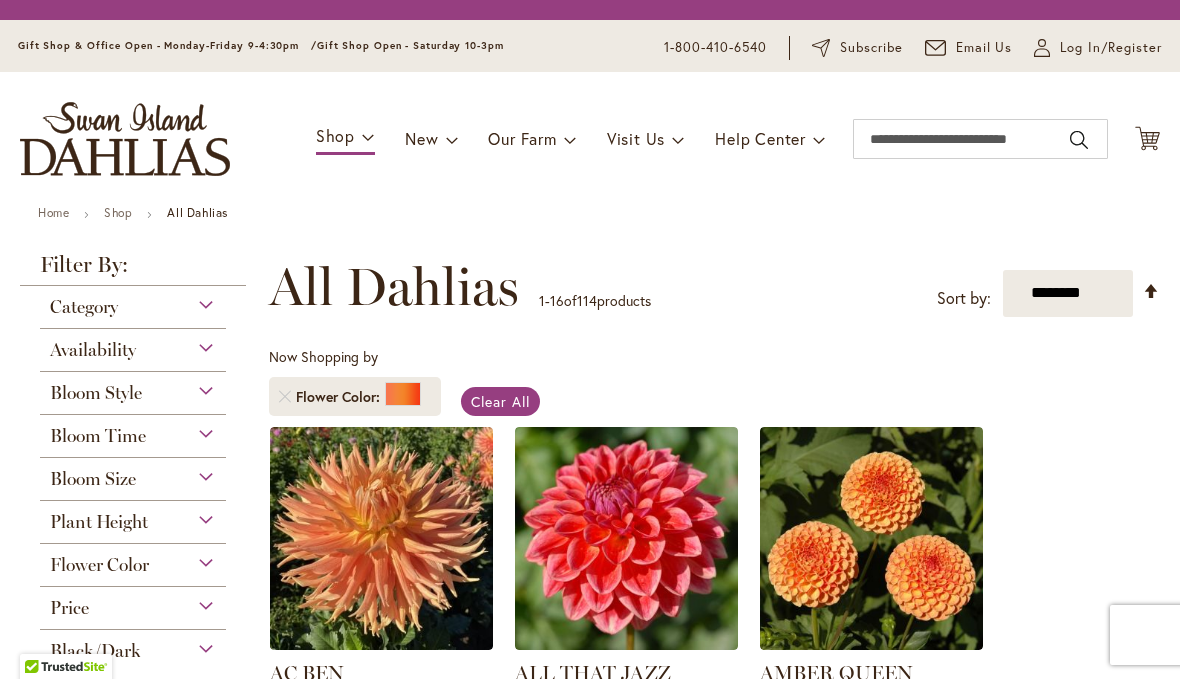 scroll, scrollTop: 0, scrollLeft: 0, axis: both 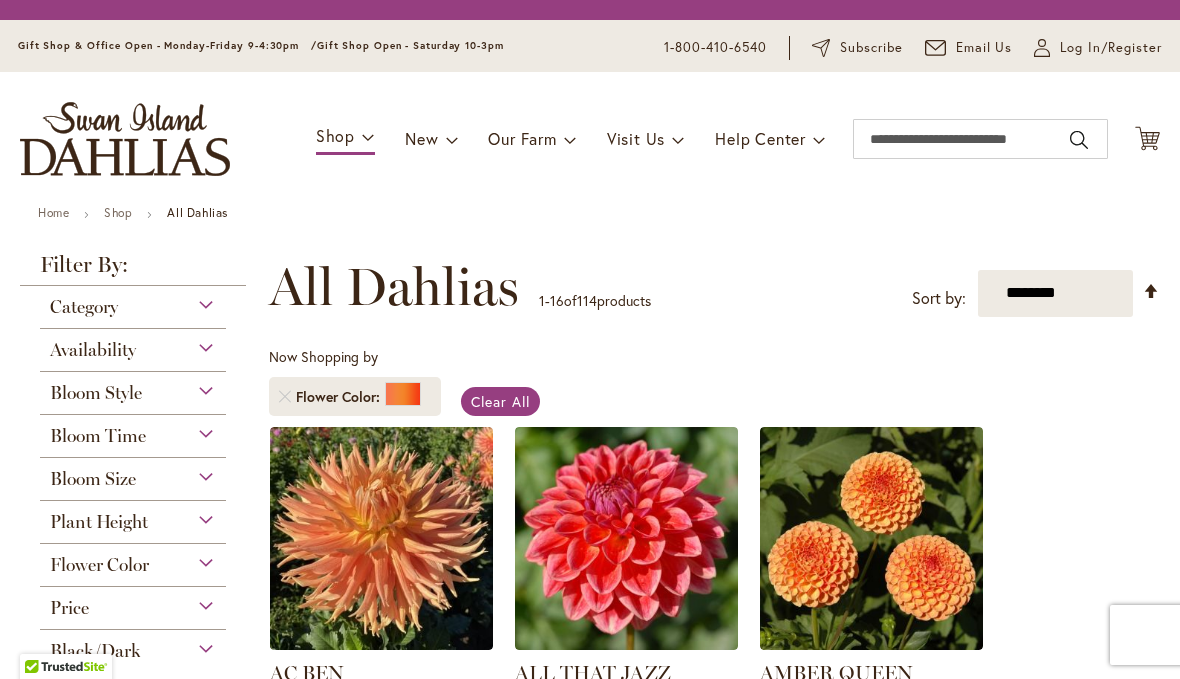 click on "Category" at bounding box center [84, 307] 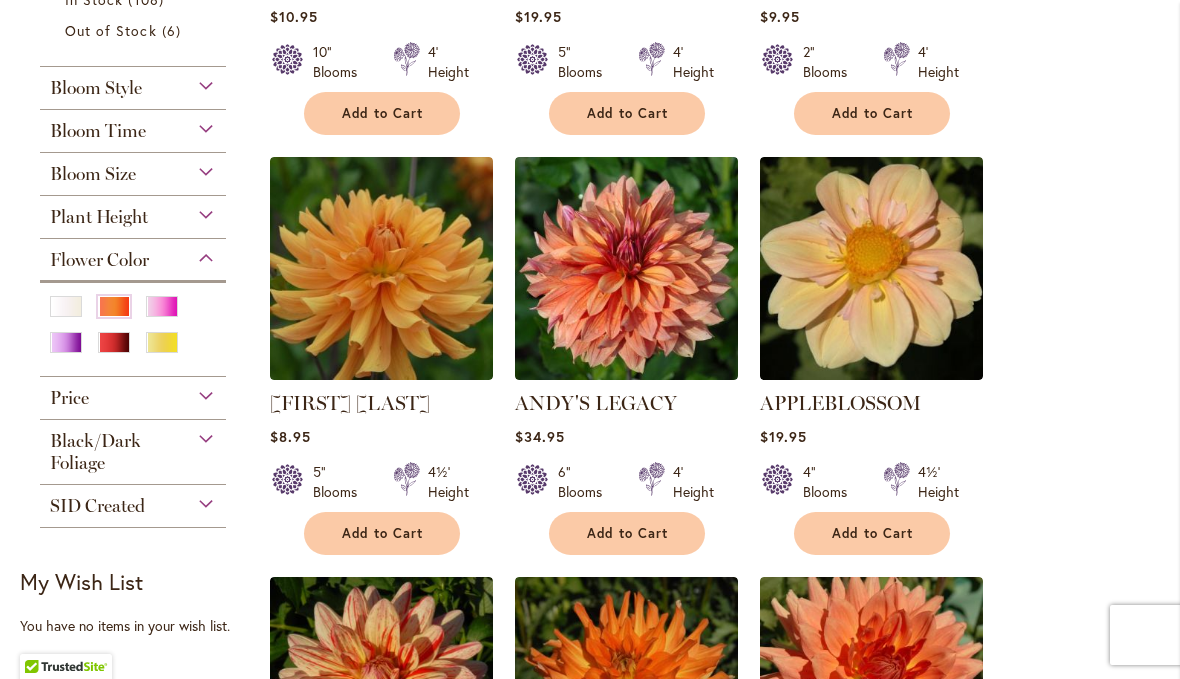 scroll, scrollTop: 0, scrollLeft: 0, axis: both 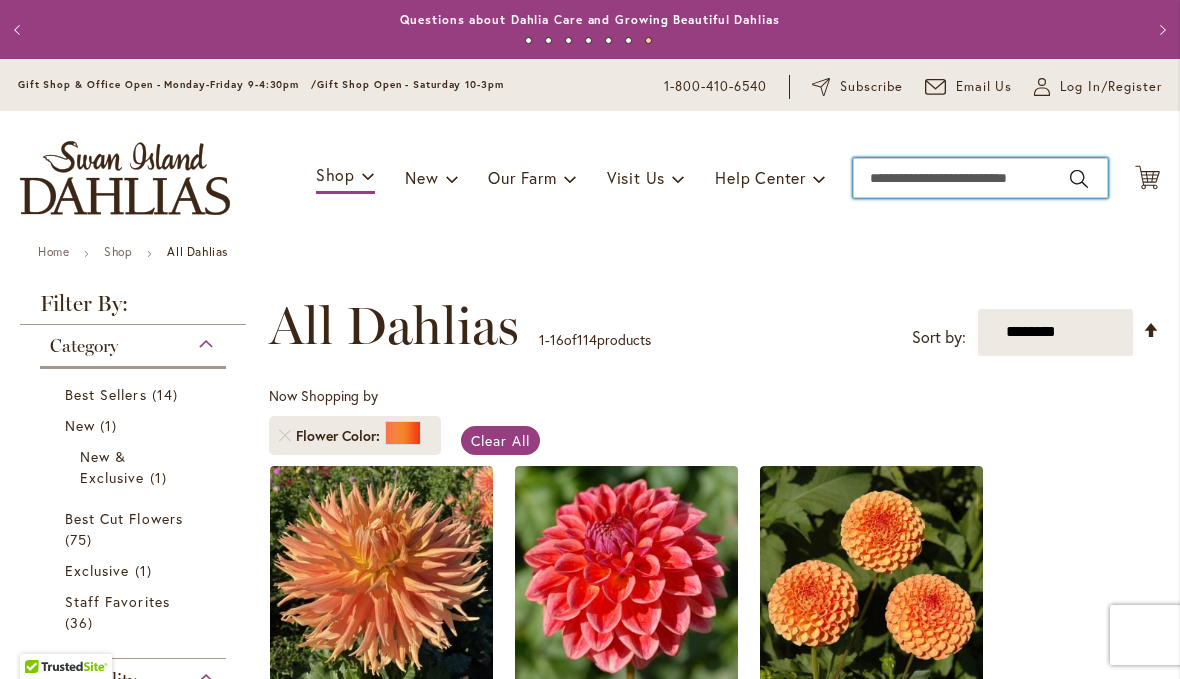 click on "Search" at bounding box center [980, 178] 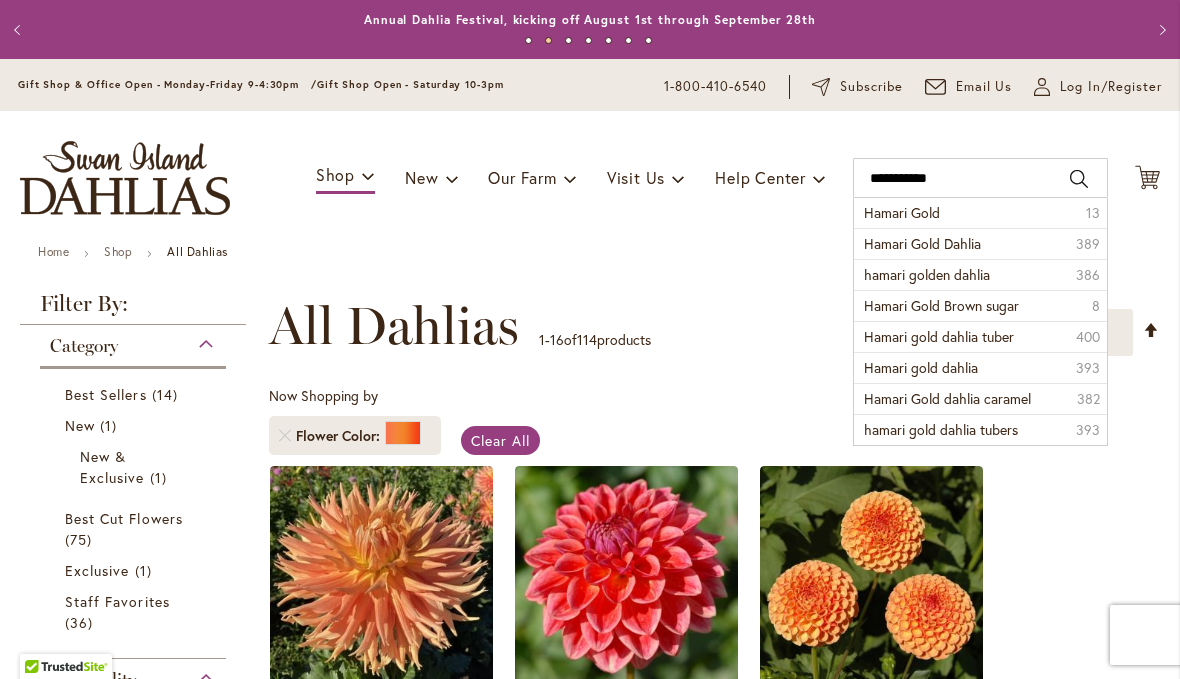 click on "Hamari Gold" at bounding box center (902, 212) 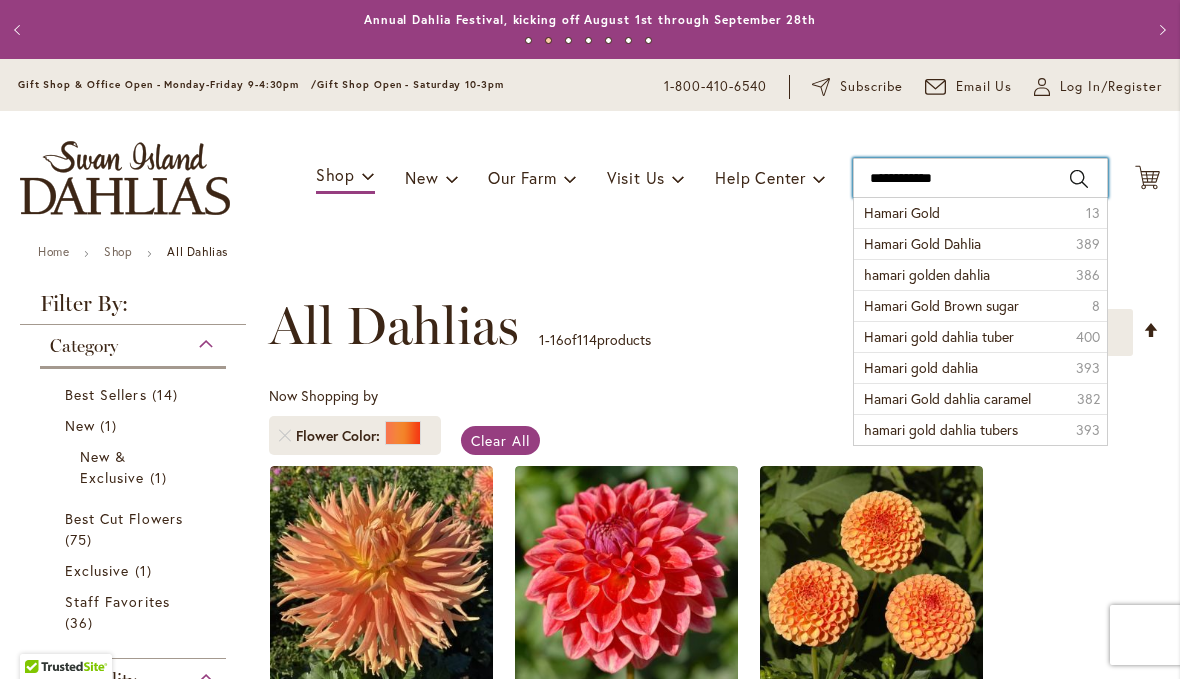 type on "**********" 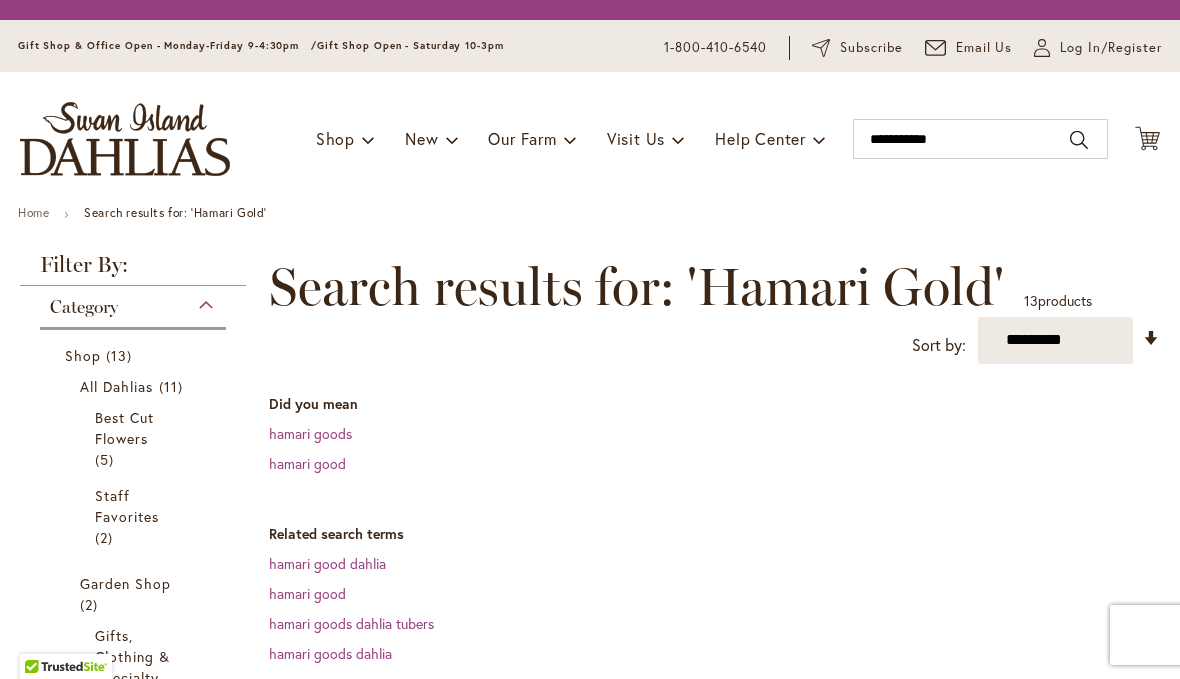 scroll, scrollTop: 0, scrollLeft: 0, axis: both 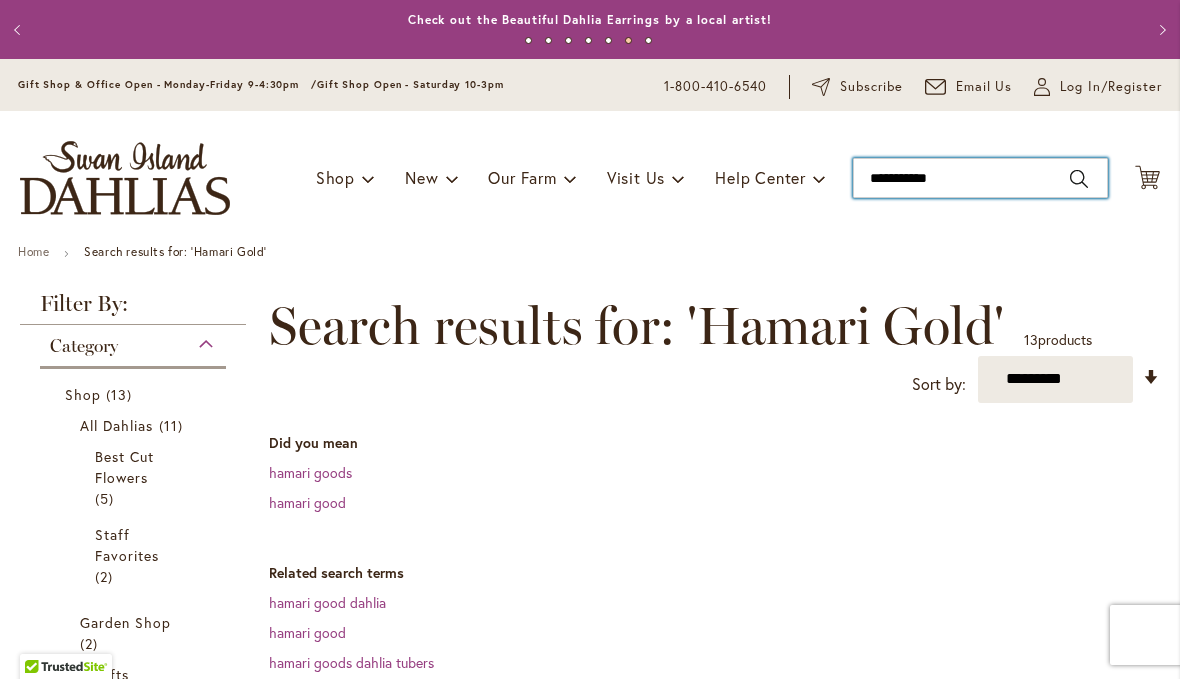 click on "**********" at bounding box center (980, 178) 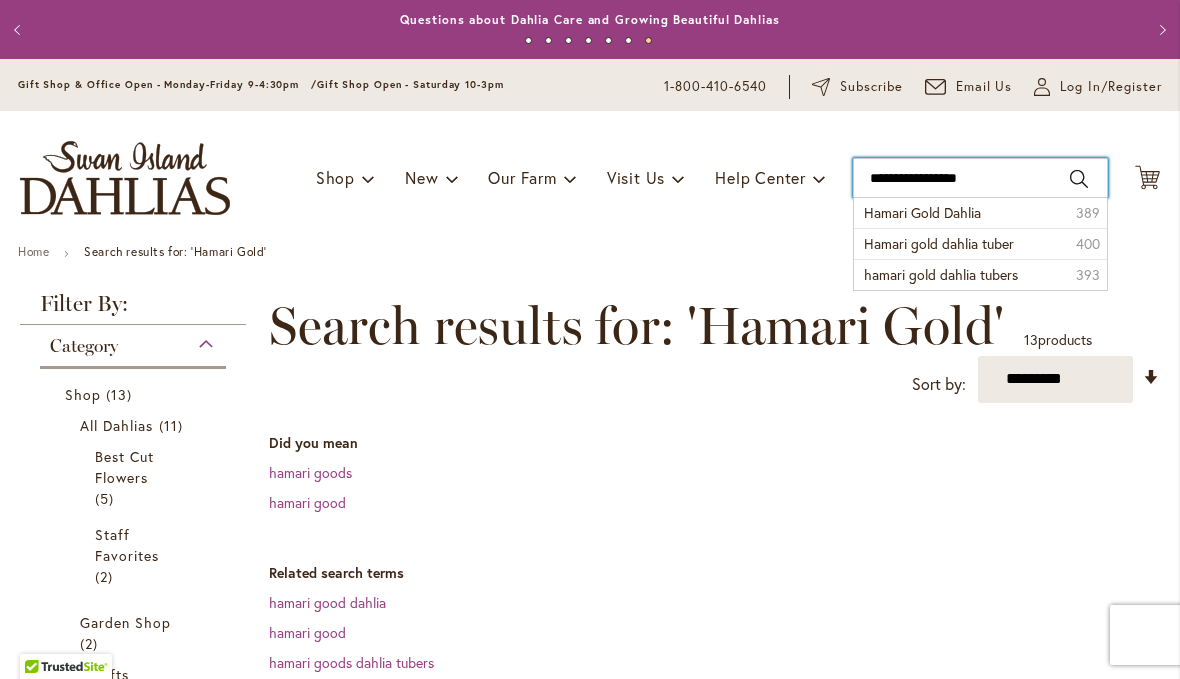 type on "**********" 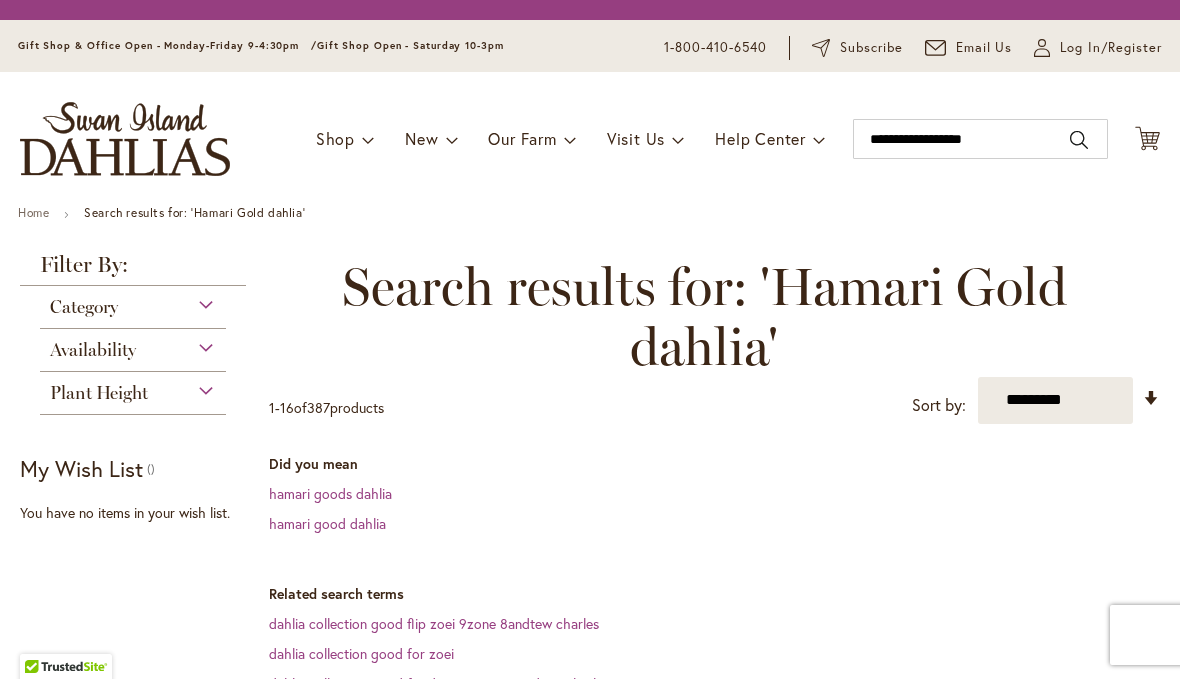 scroll, scrollTop: 0, scrollLeft: 0, axis: both 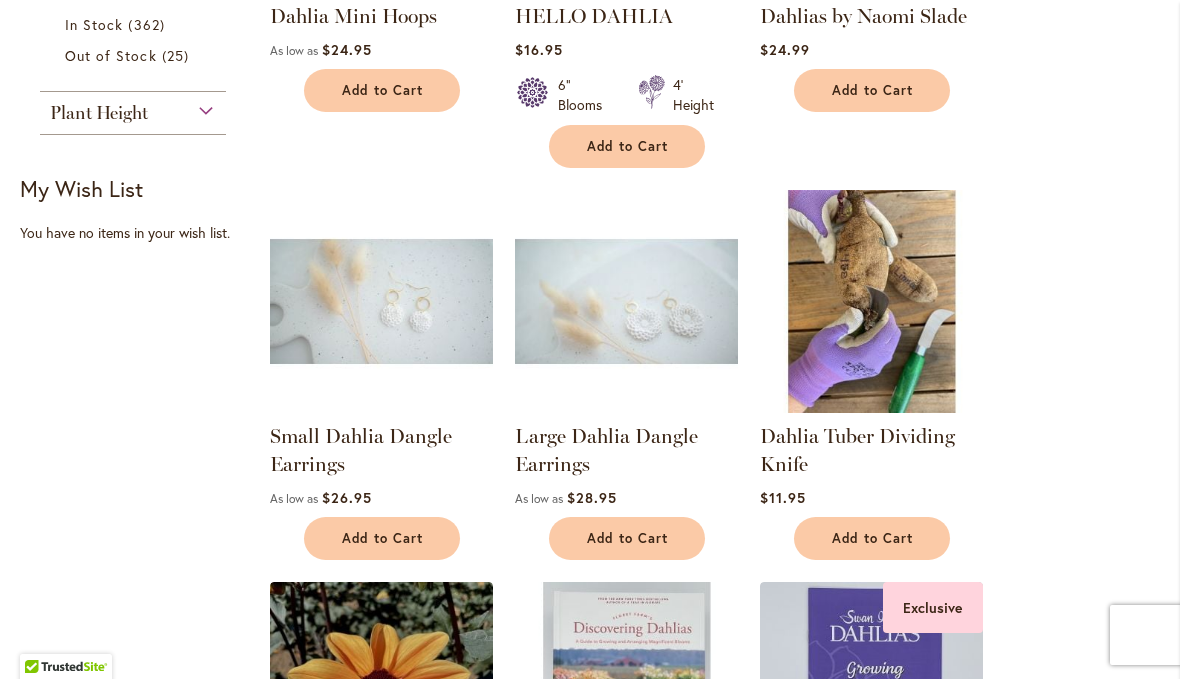 click at bounding box center [871, 301] 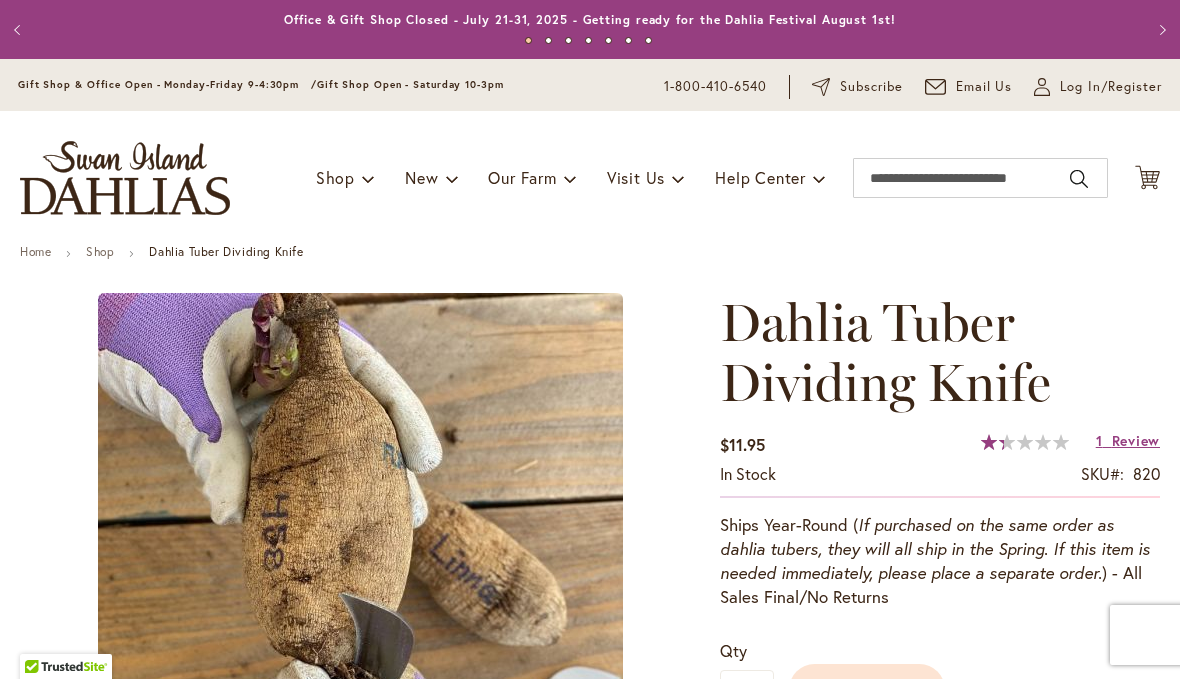 scroll, scrollTop: 0, scrollLeft: 0, axis: both 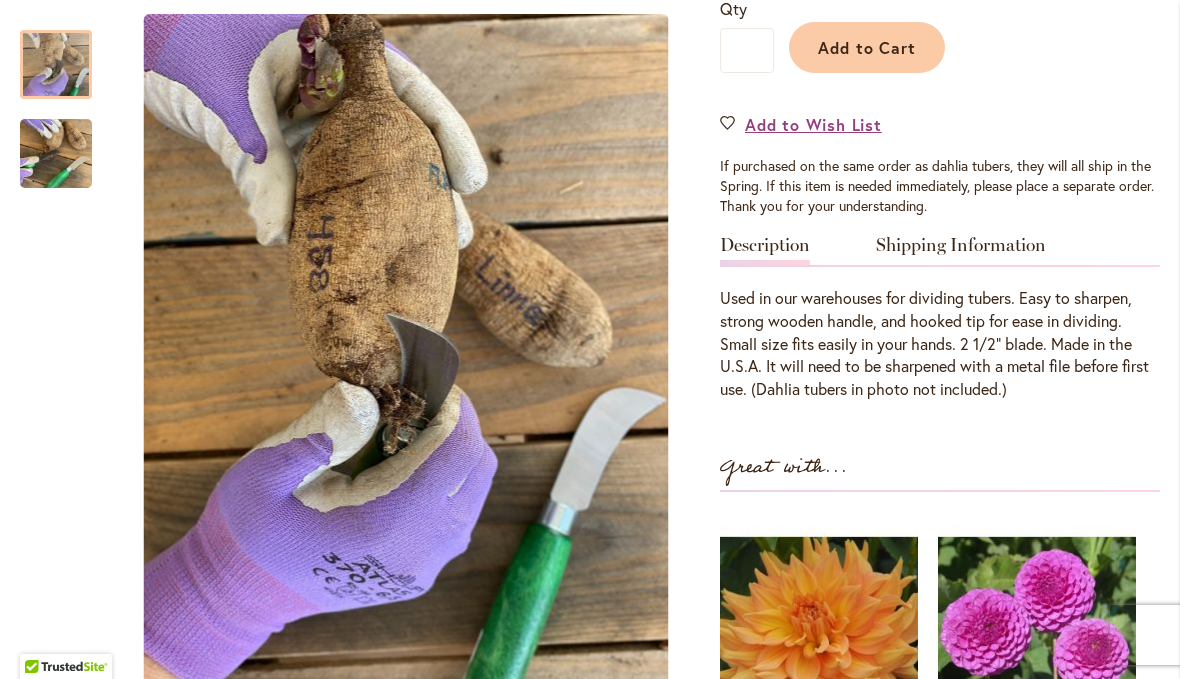click at bounding box center (56, 154) 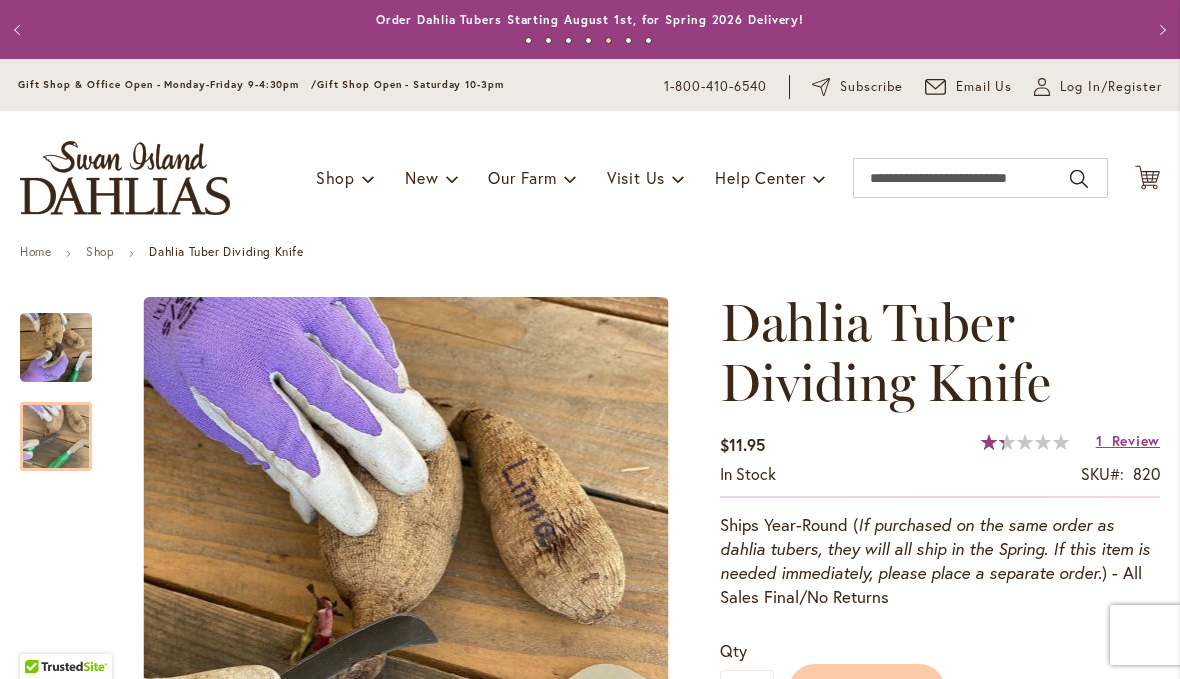 scroll, scrollTop: -5, scrollLeft: 0, axis: vertical 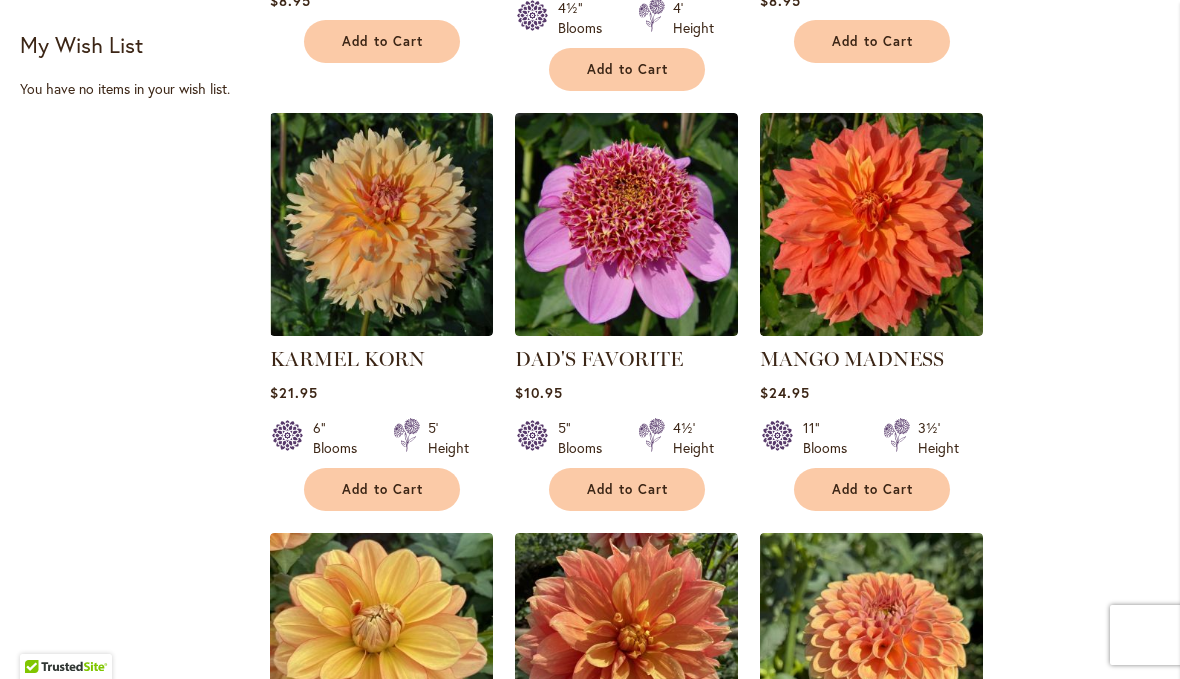 click at bounding box center (381, 224) 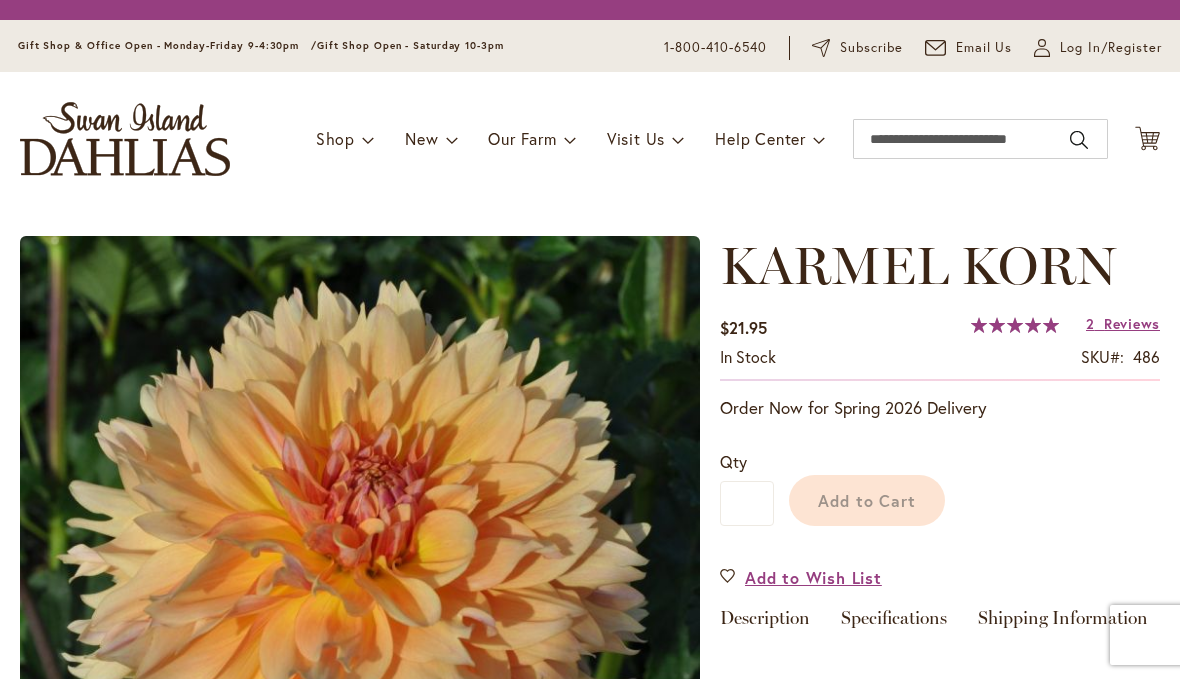 scroll, scrollTop: 0, scrollLeft: 0, axis: both 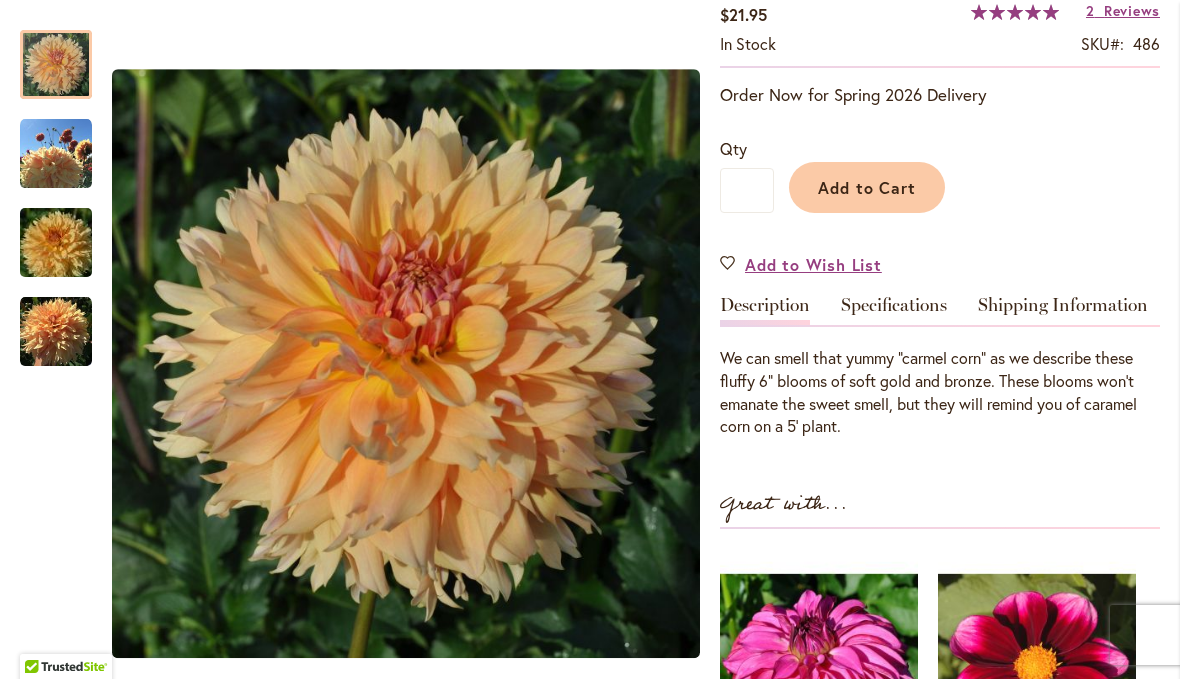 click at bounding box center [56, 154] 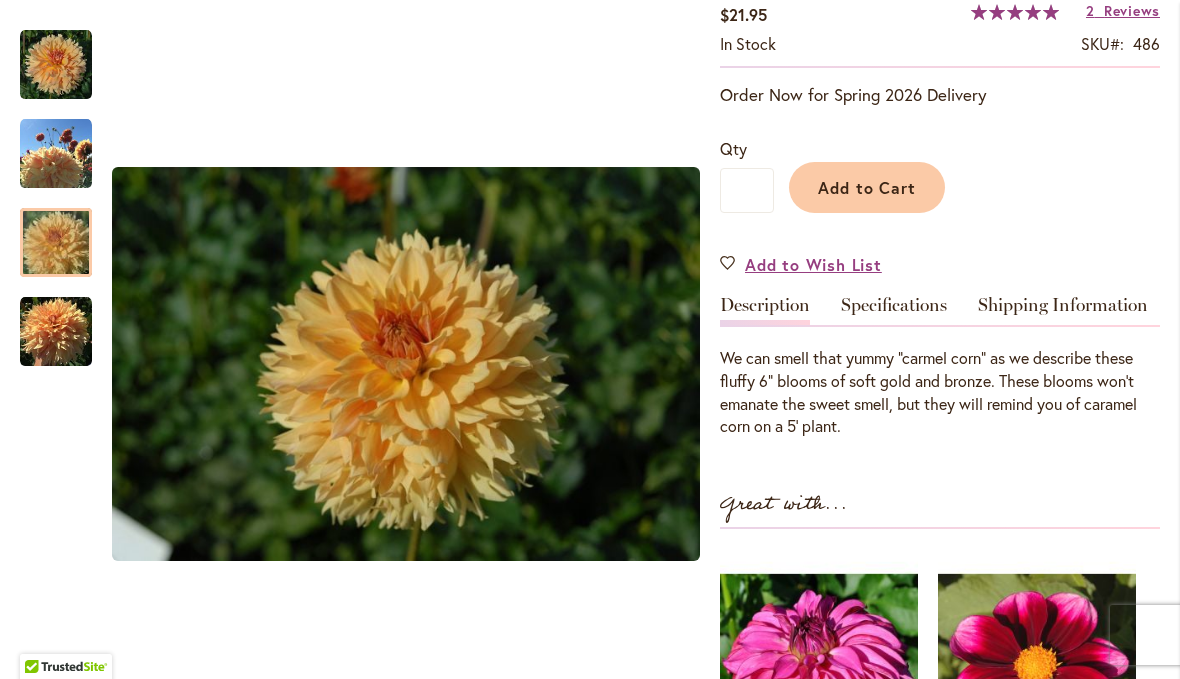 click at bounding box center [56, 243] 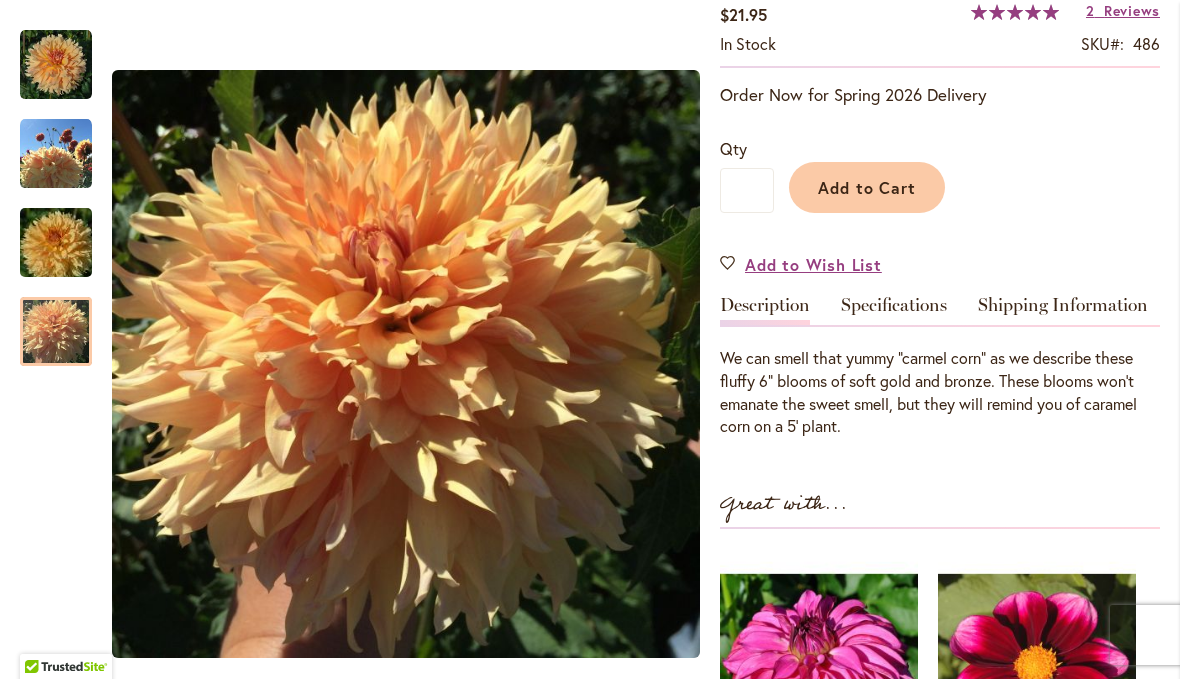 click at bounding box center (56, 332) 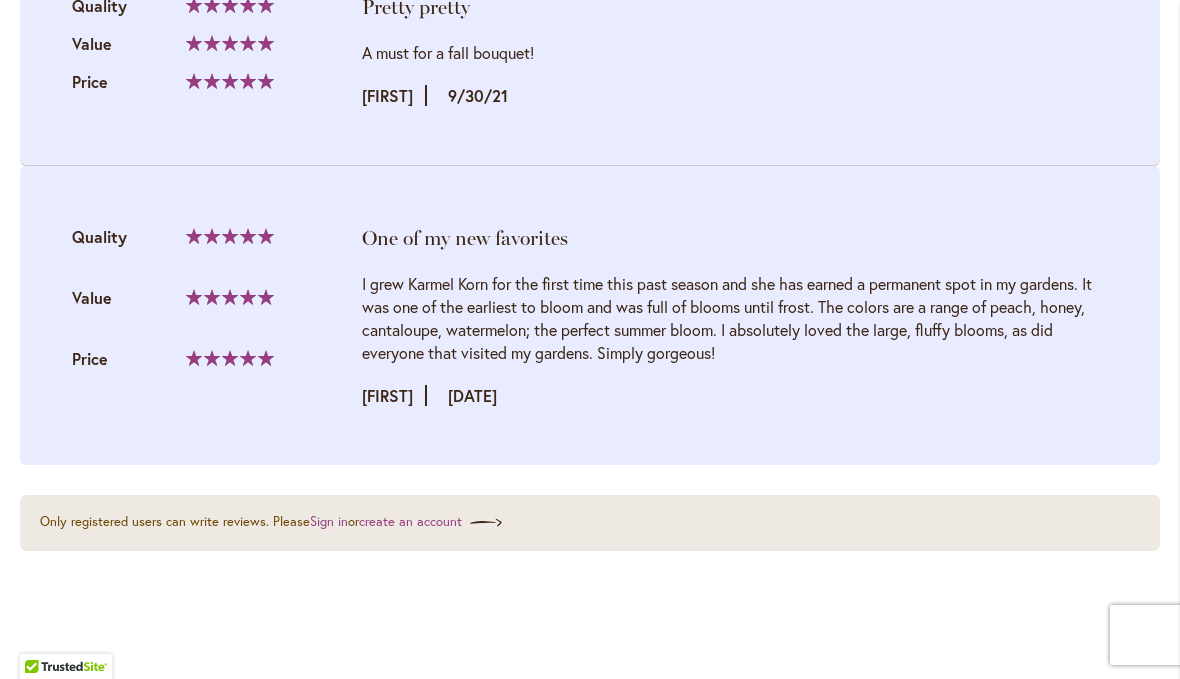 scroll, scrollTop: 0, scrollLeft: 0, axis: both 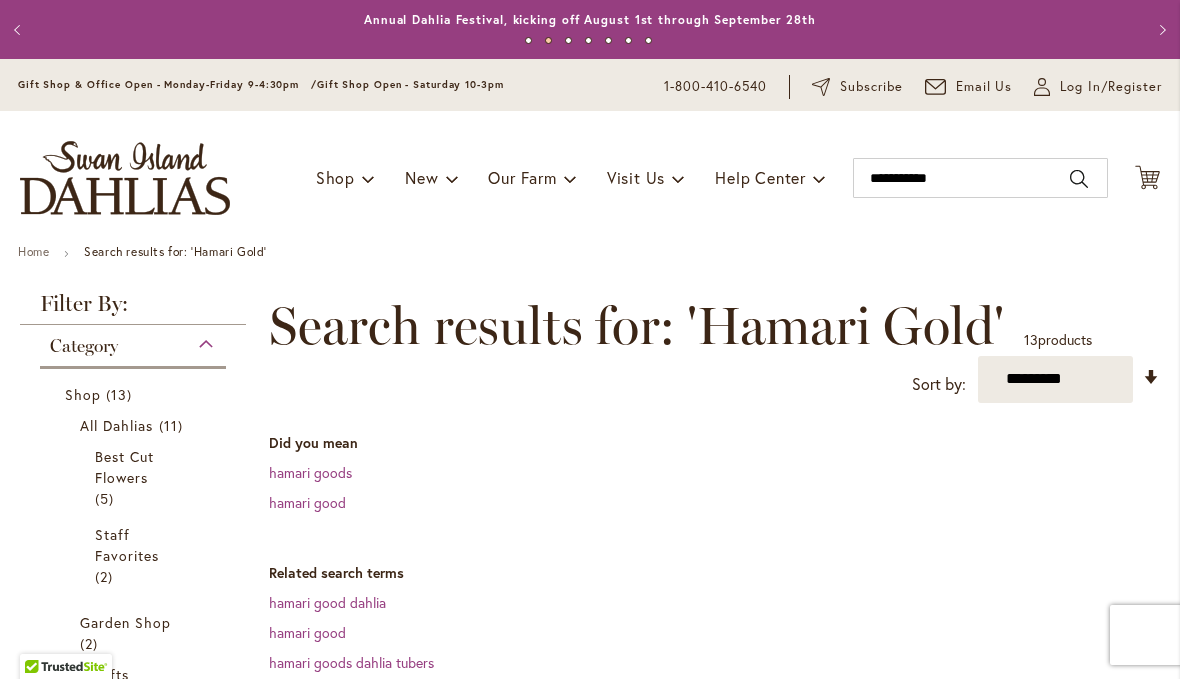 click on "All Dahlias" at bounding box center [117, 425] 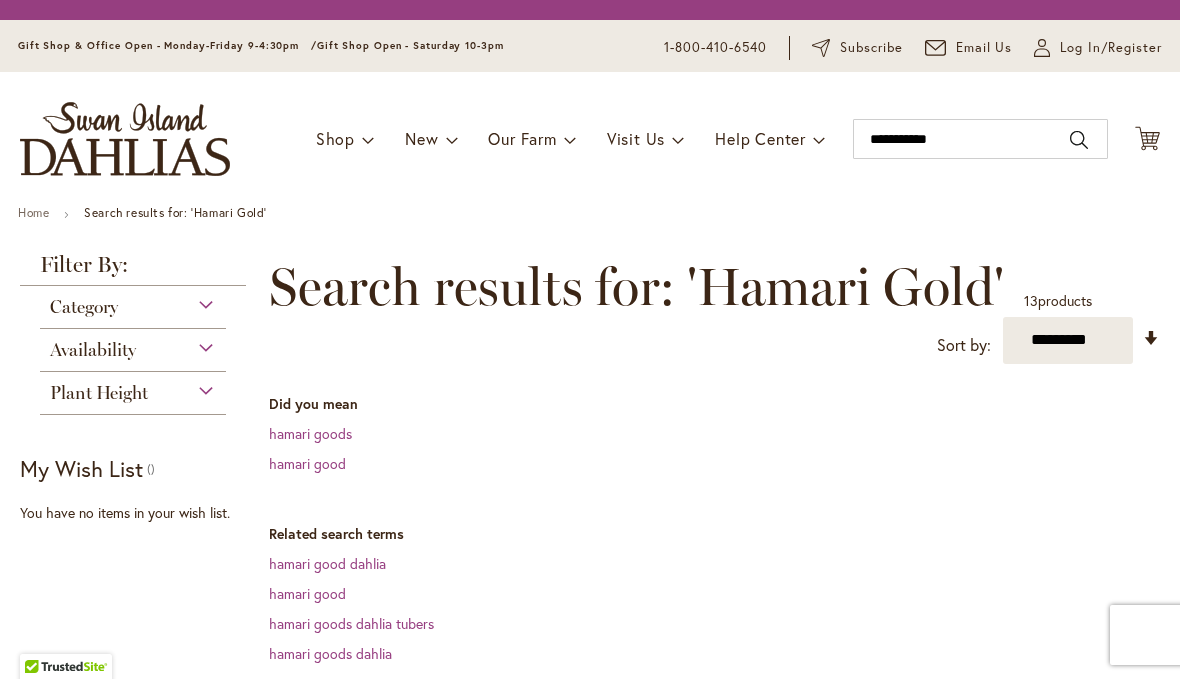 scroll, scrollTop: 0, scrollLeft: 0, axis: both 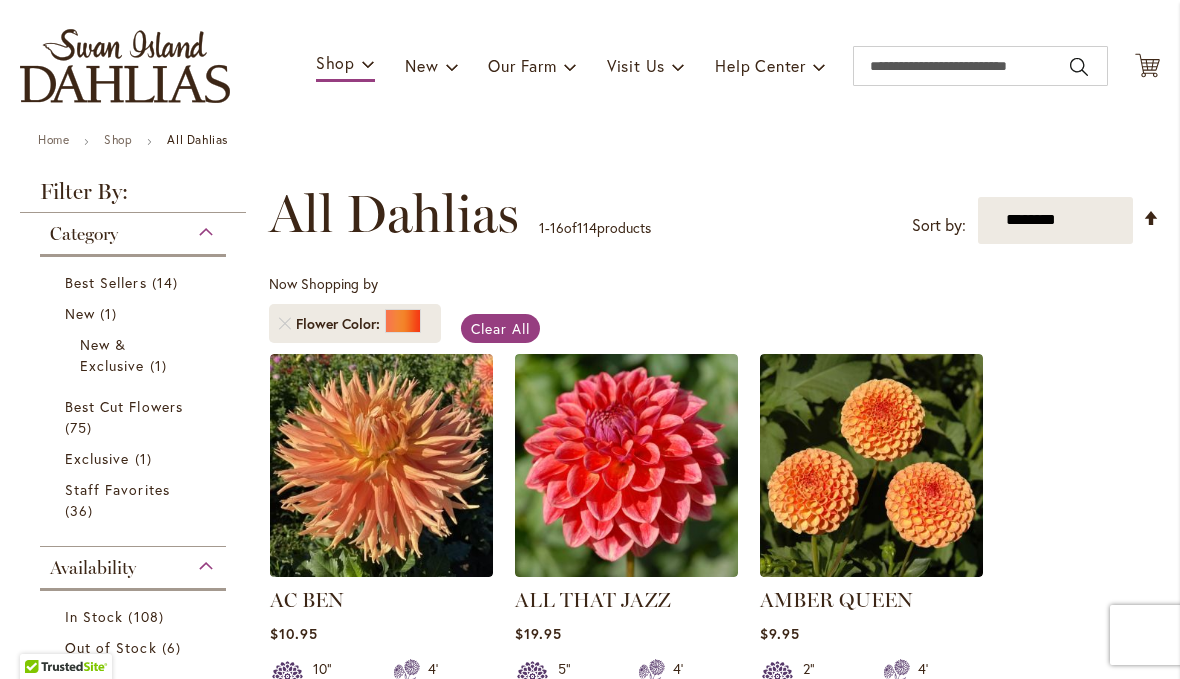 click on "Best Sellers" at bounding box center [106, 282] 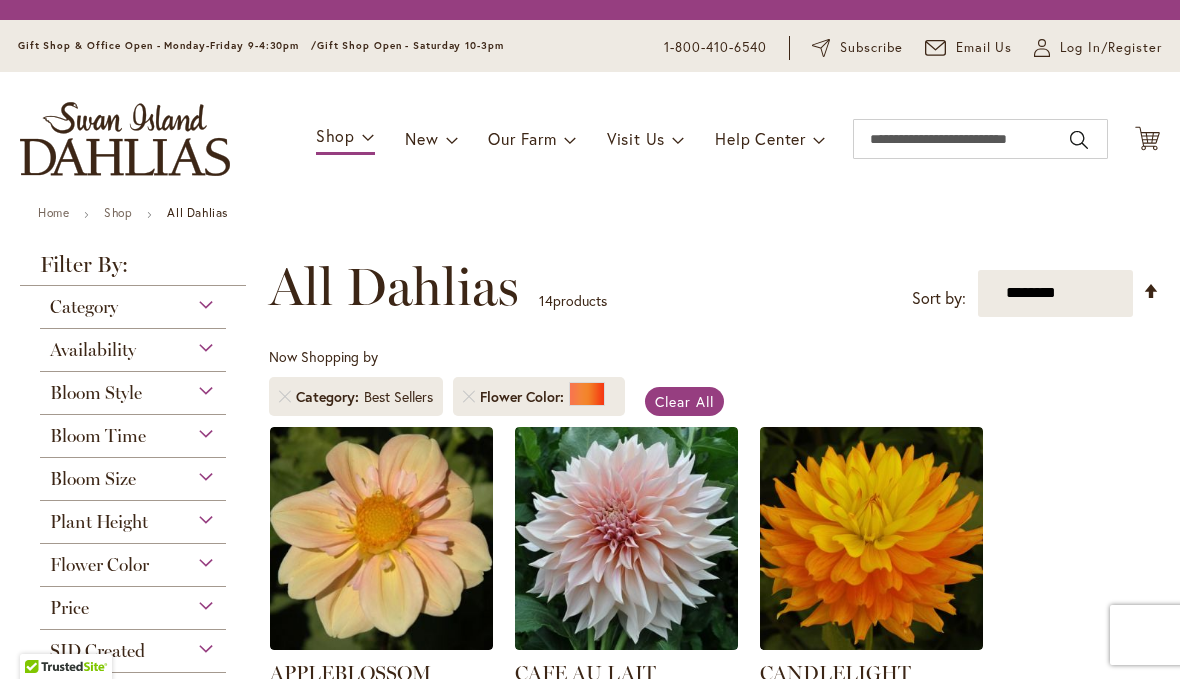 scroll, scrollTop: 0, scrollLeft: 0, axis: both 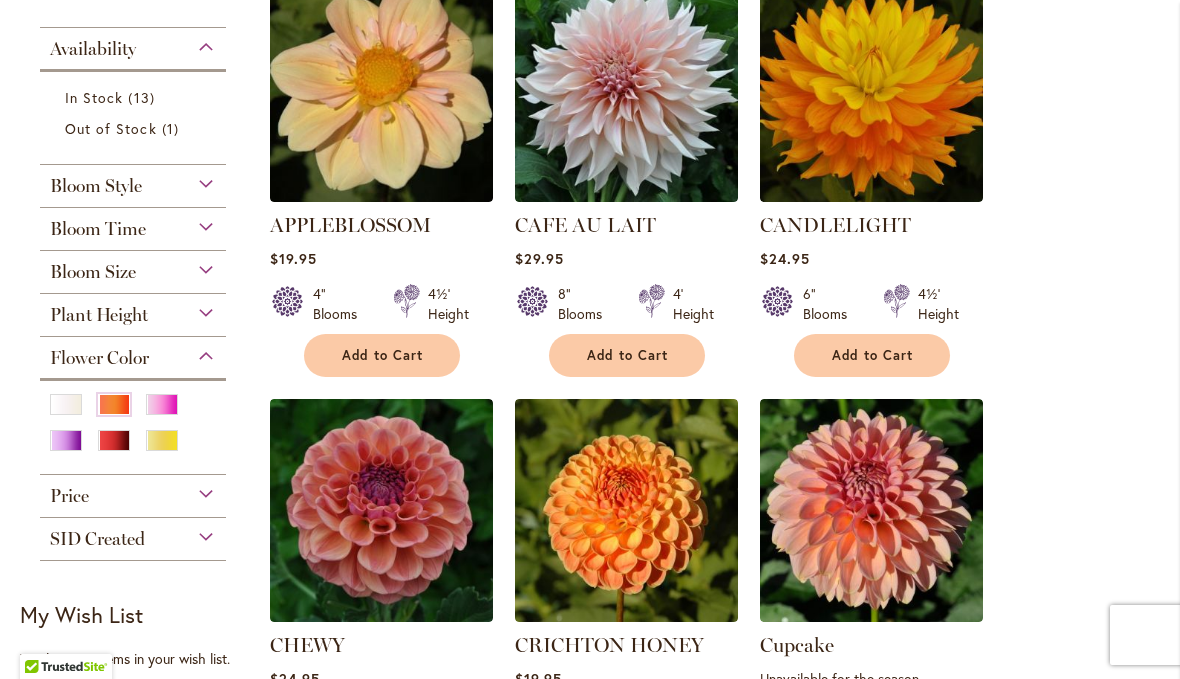 click on "Flower Color" at bounding box center [133, 353] 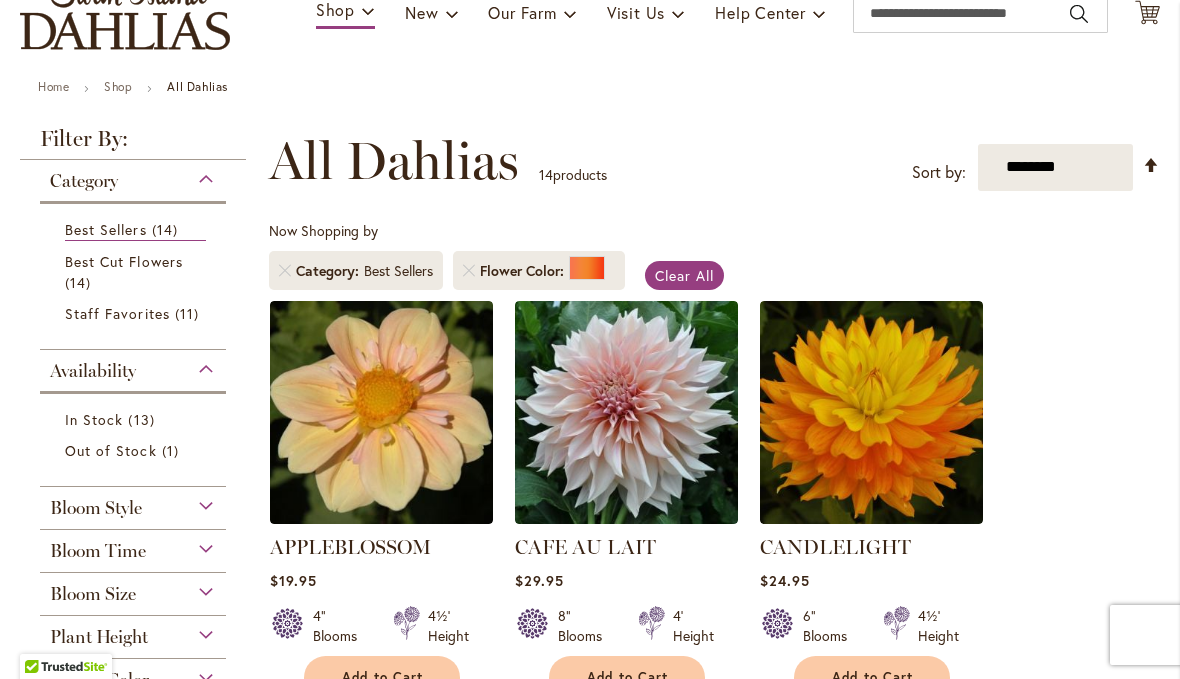 scroll, scrollTop: 145, scrollLeft: 0, axis: vertical 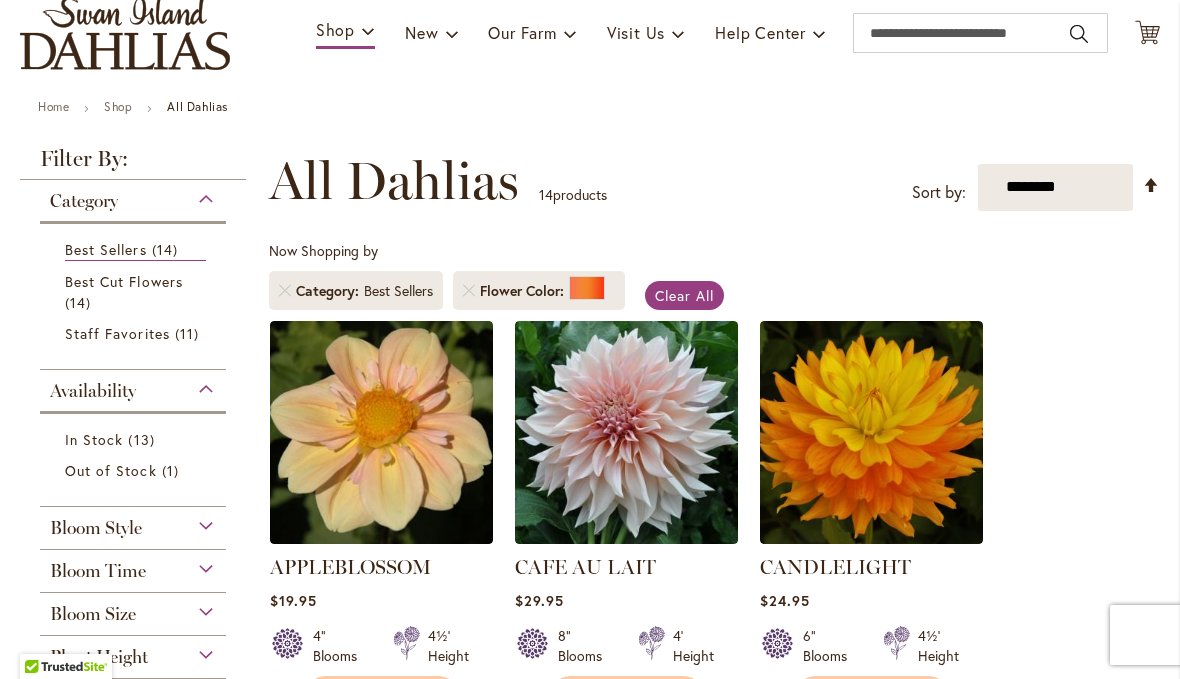 click on "Best Sellers" at bounding box center [106, 249] 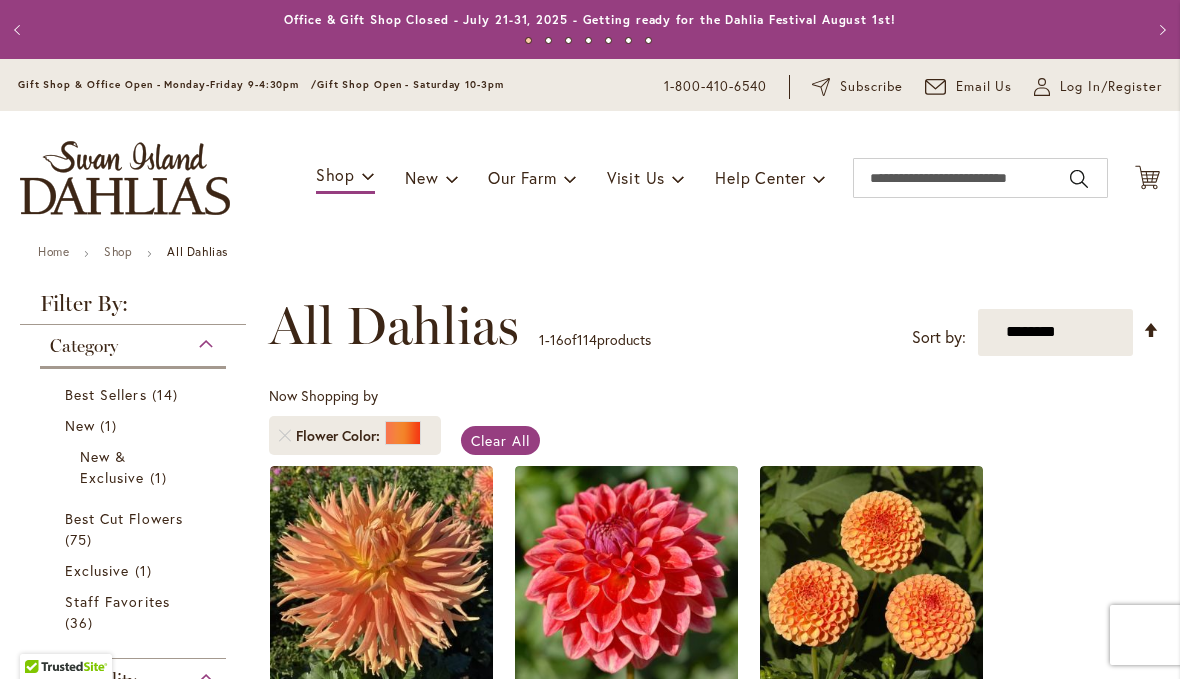 scroll, scrollTop: 0, scrollLeft: 0, axis: both 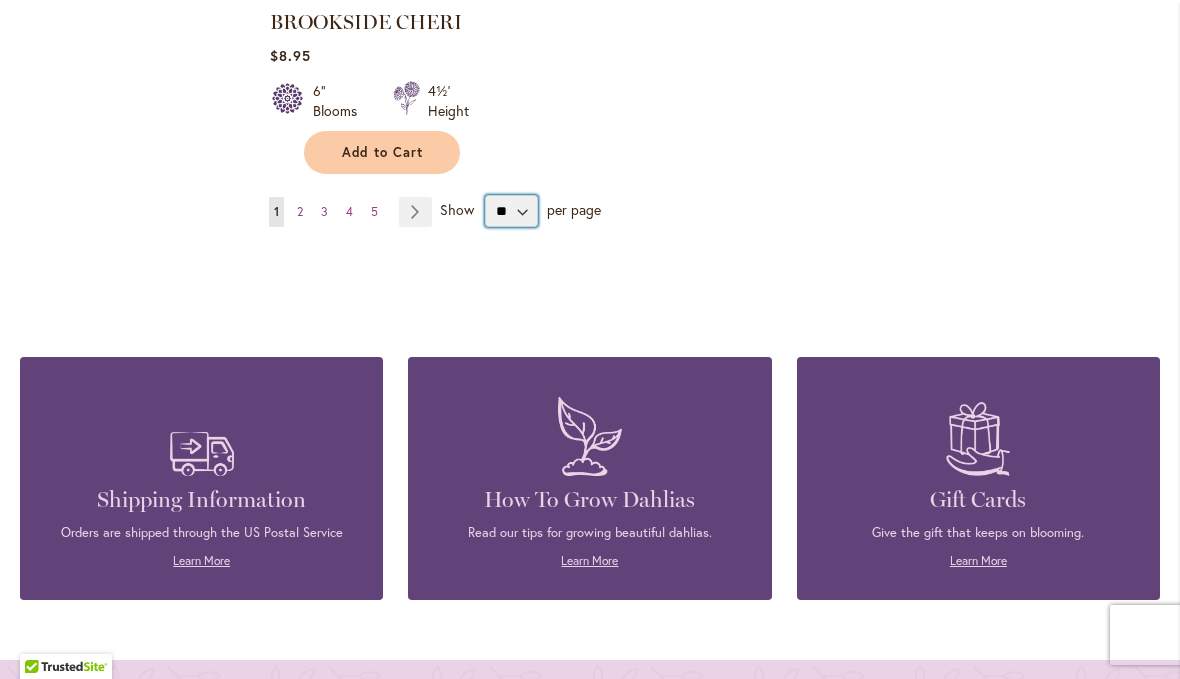 click on "**
**
**
**" at bounding box center [511, 211] 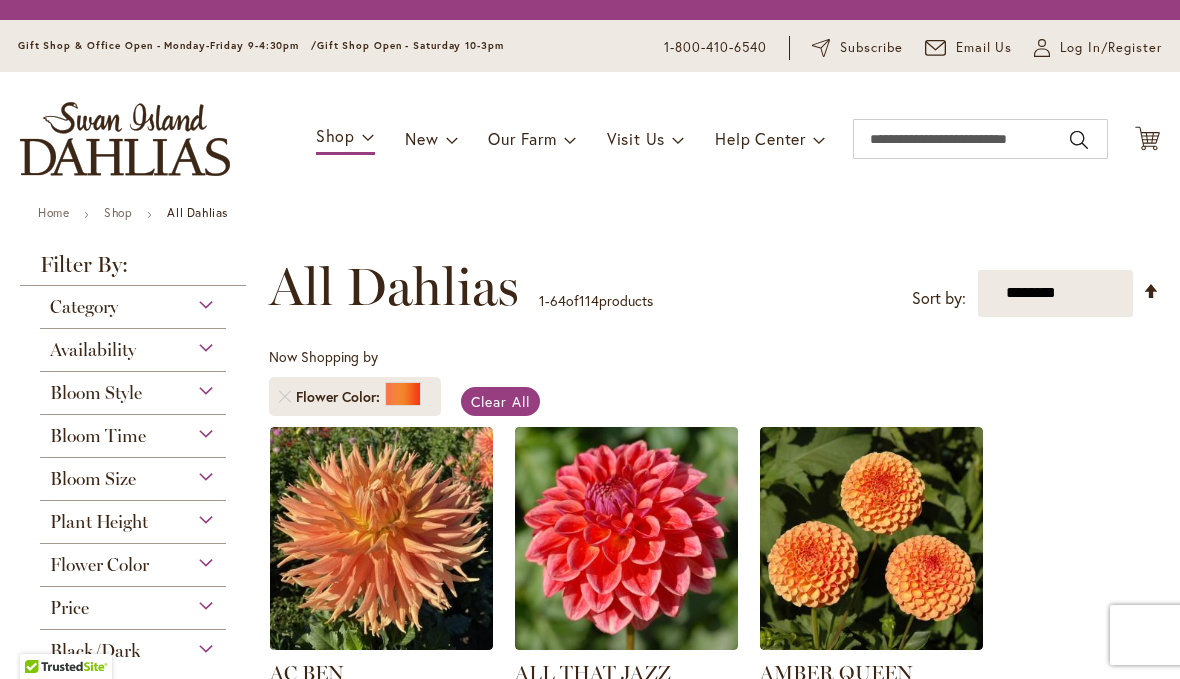 scroll, scrollTop: 1, scrollLeft: 0, axis: vertical 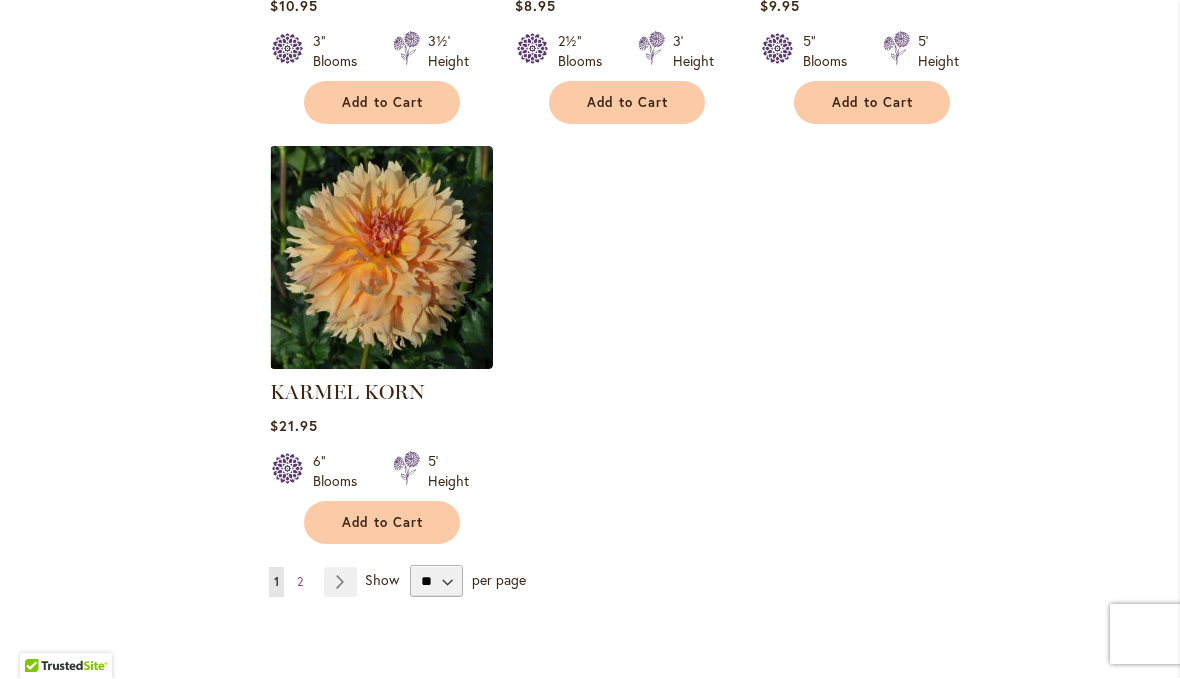 click on "Page
Next" at bounding box center [340, 583] 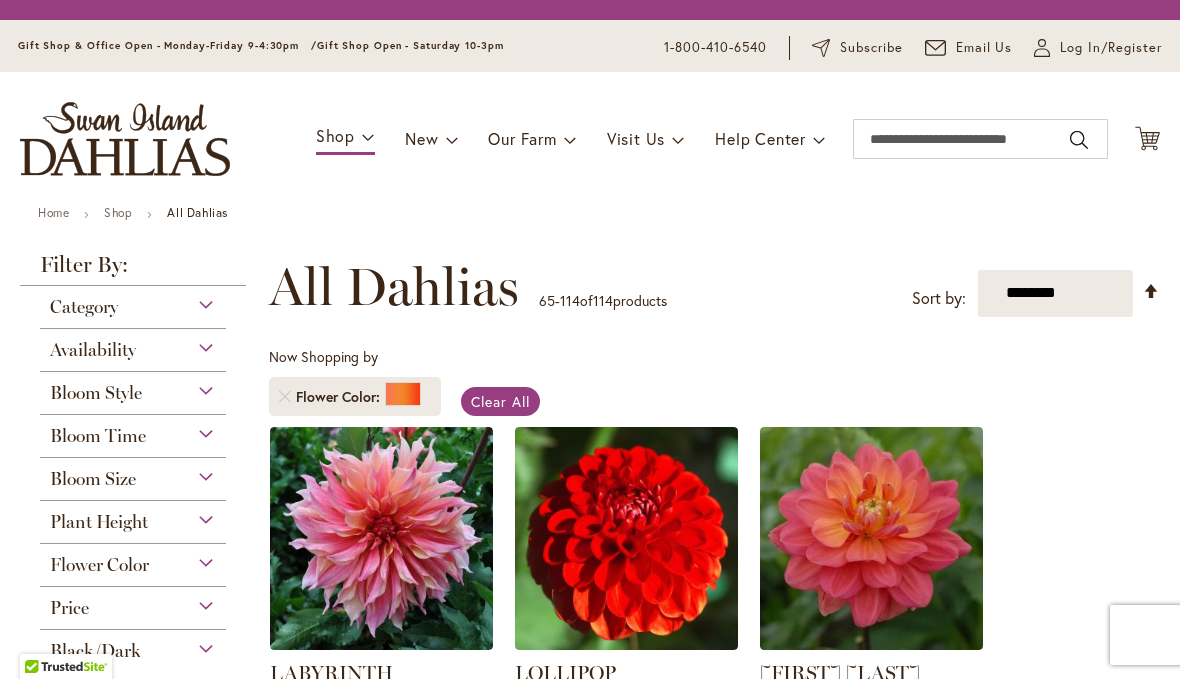 scroll, scrollTop: 1, scrollLeft: 0, axis: vertical 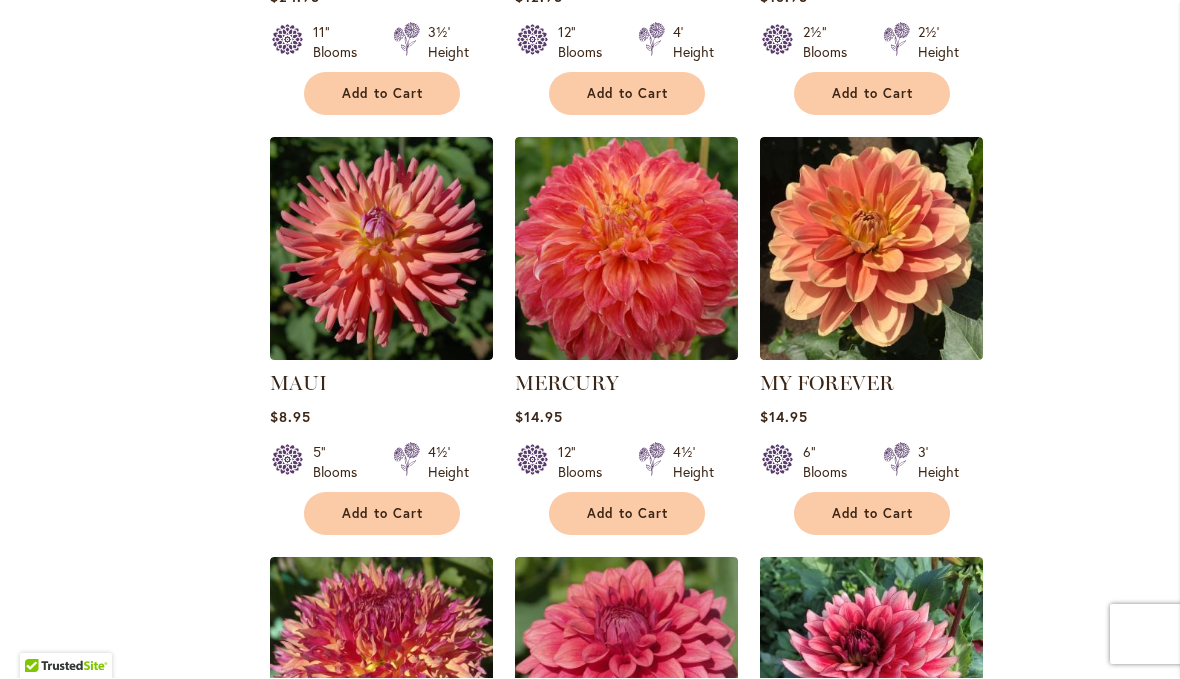 click at bounding box center [871, 249] 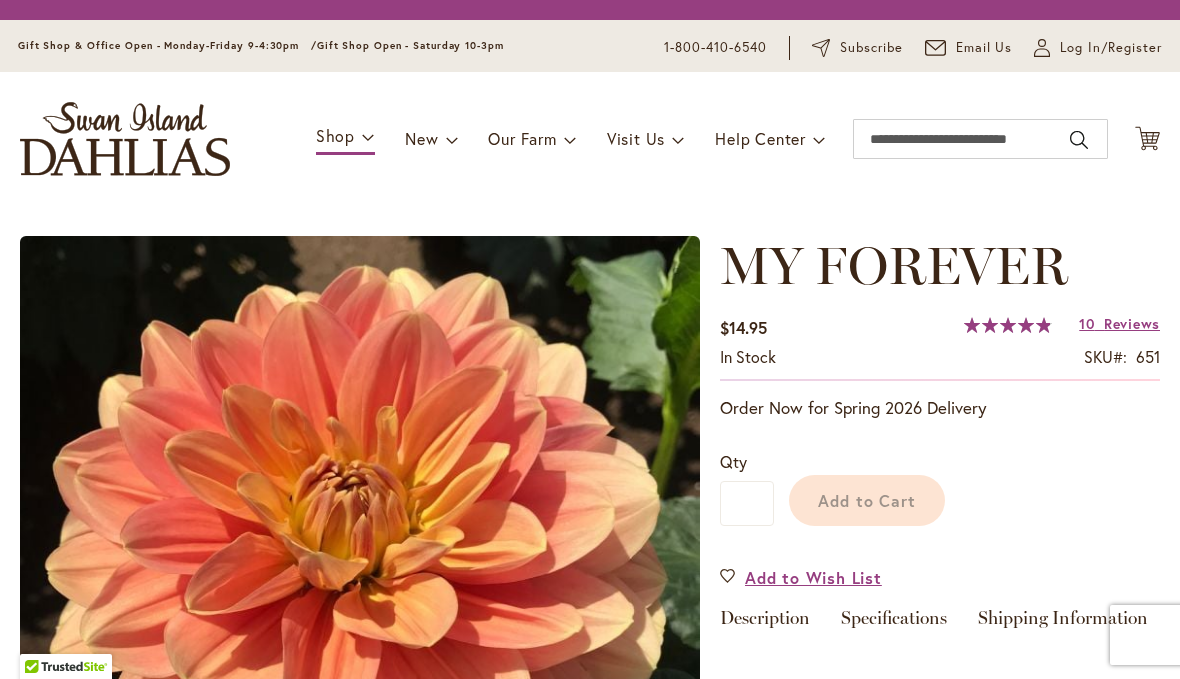 scroll, scrollTop: 0, scrollLeft: 0, axis: both 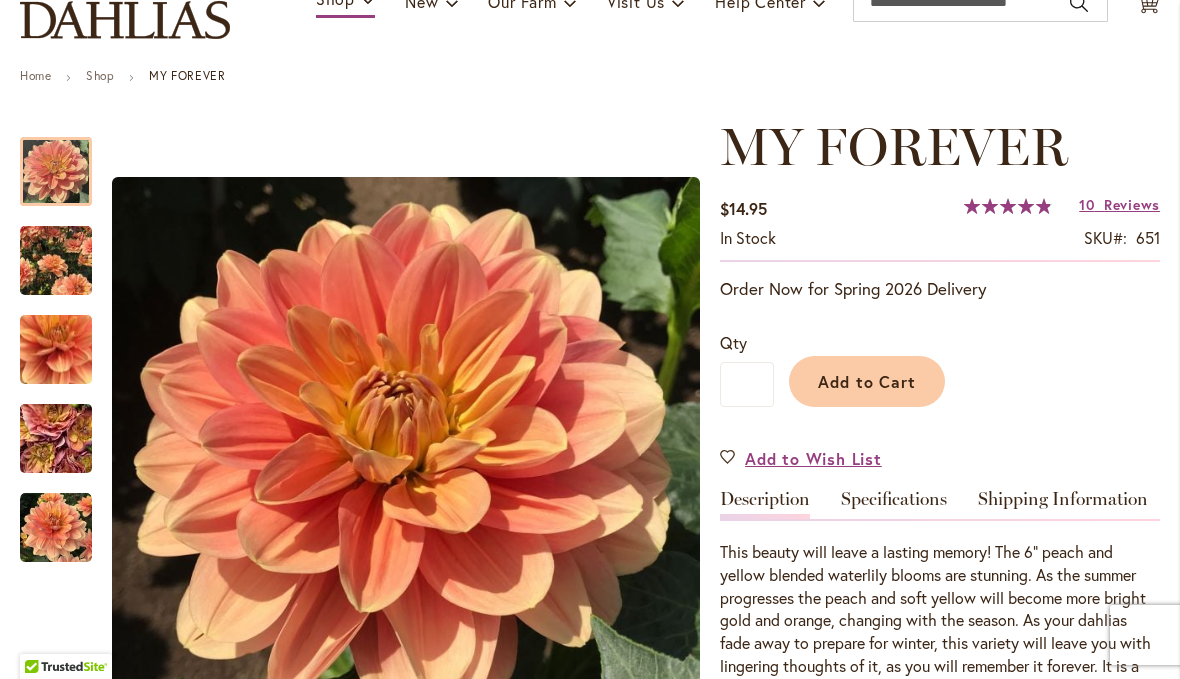 click at bounding box center (56, 260) 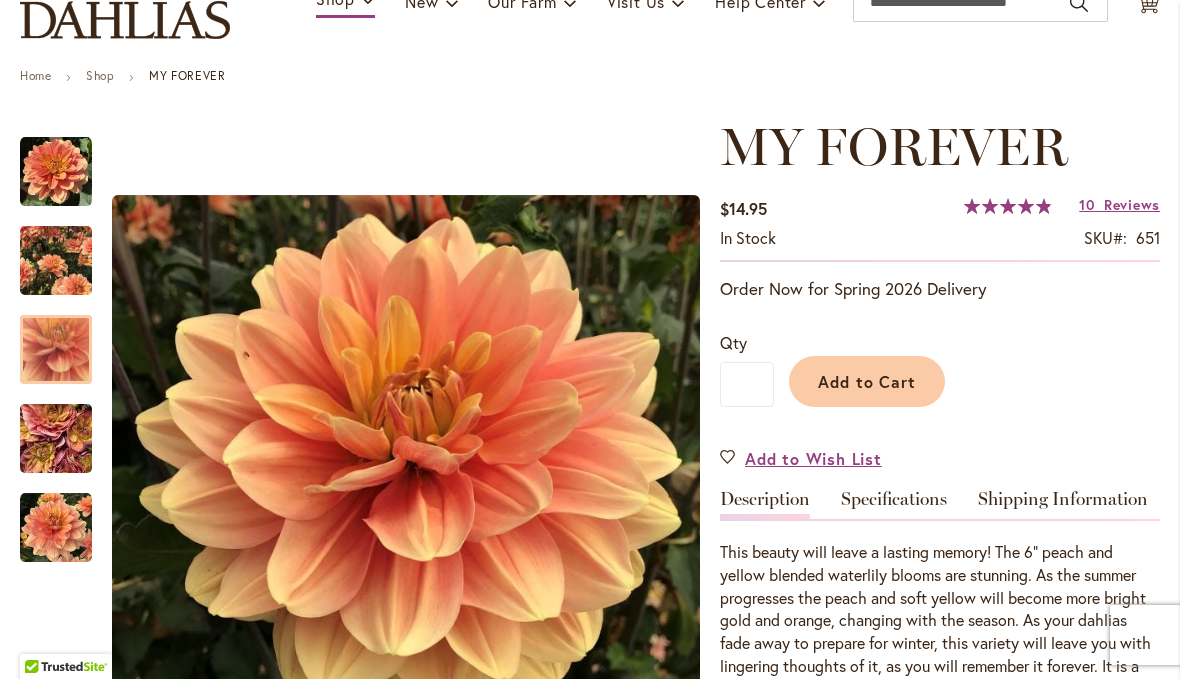 click at bounding box center (56, 349) 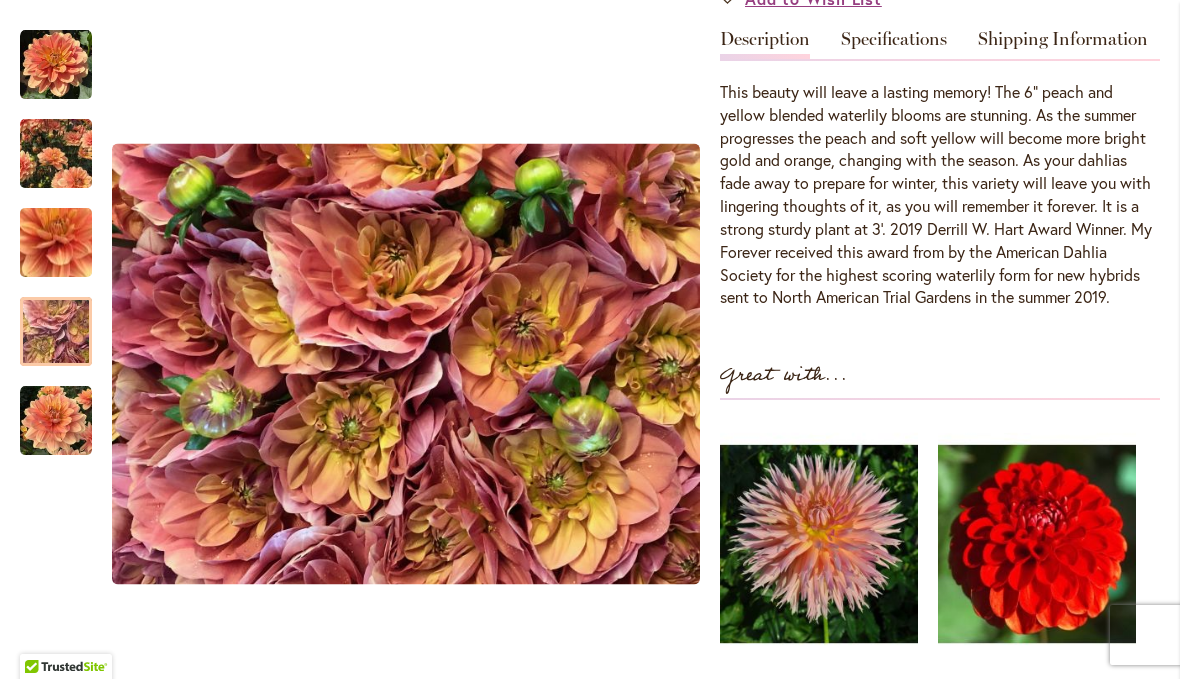 scroll, scrollTop: 637, scrollLeft: 0, axis: vertical 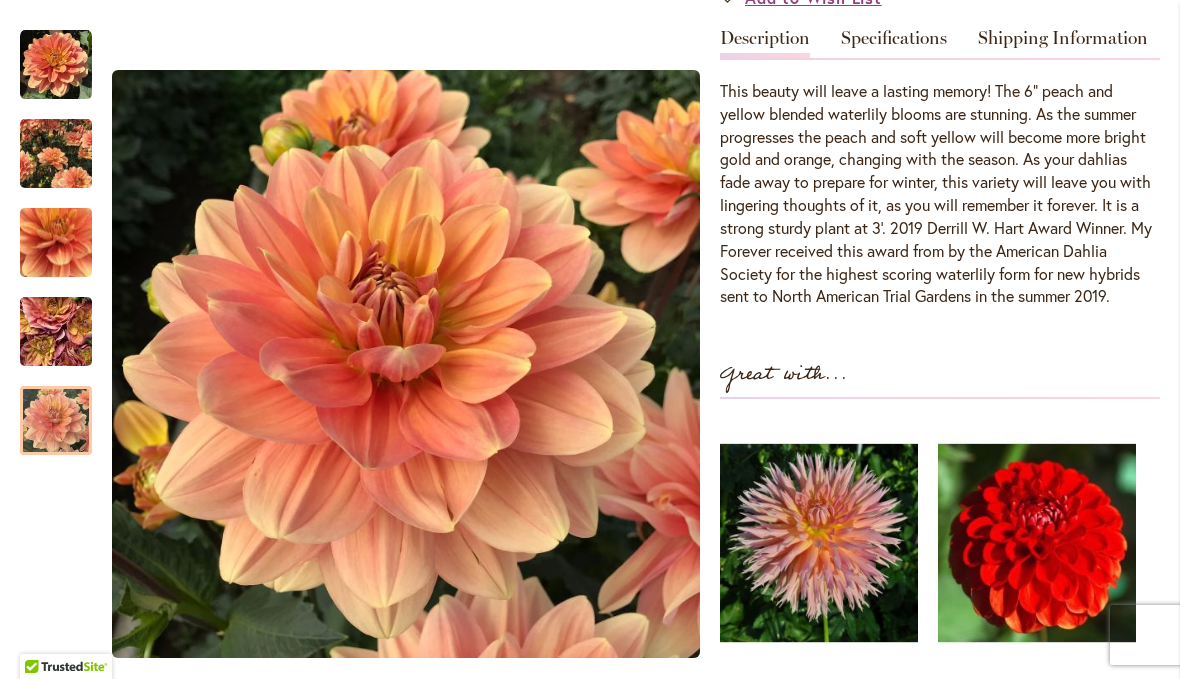 click at bounding box center [56, 421] 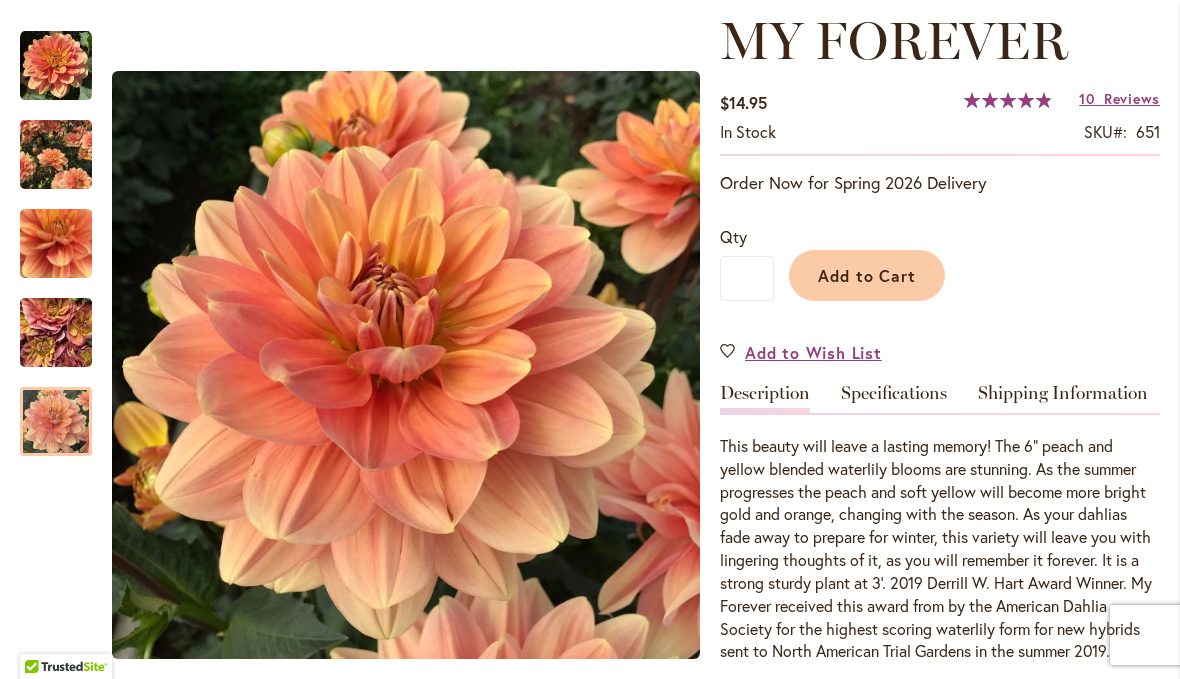 scroll, scrollTop: 278, scrollLeft: 0, axis: vertical 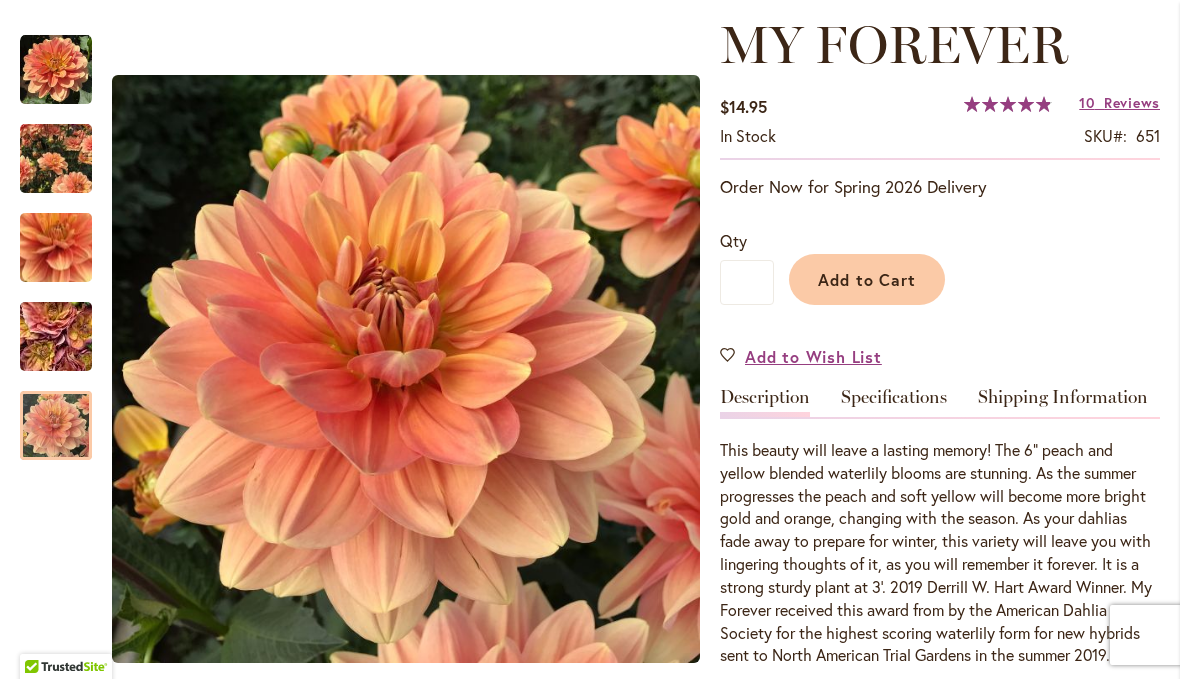 click at bounding box center [56, 158] 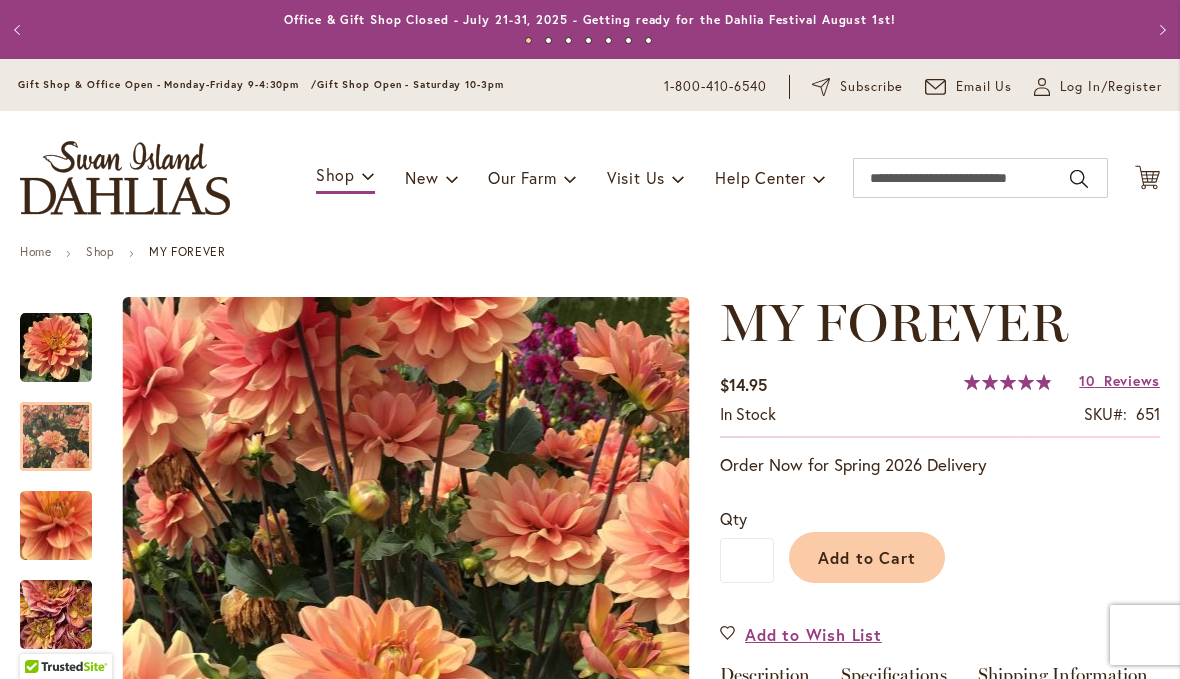 scroll, scrollTop: 0, scrollLeft: 0, axis: both 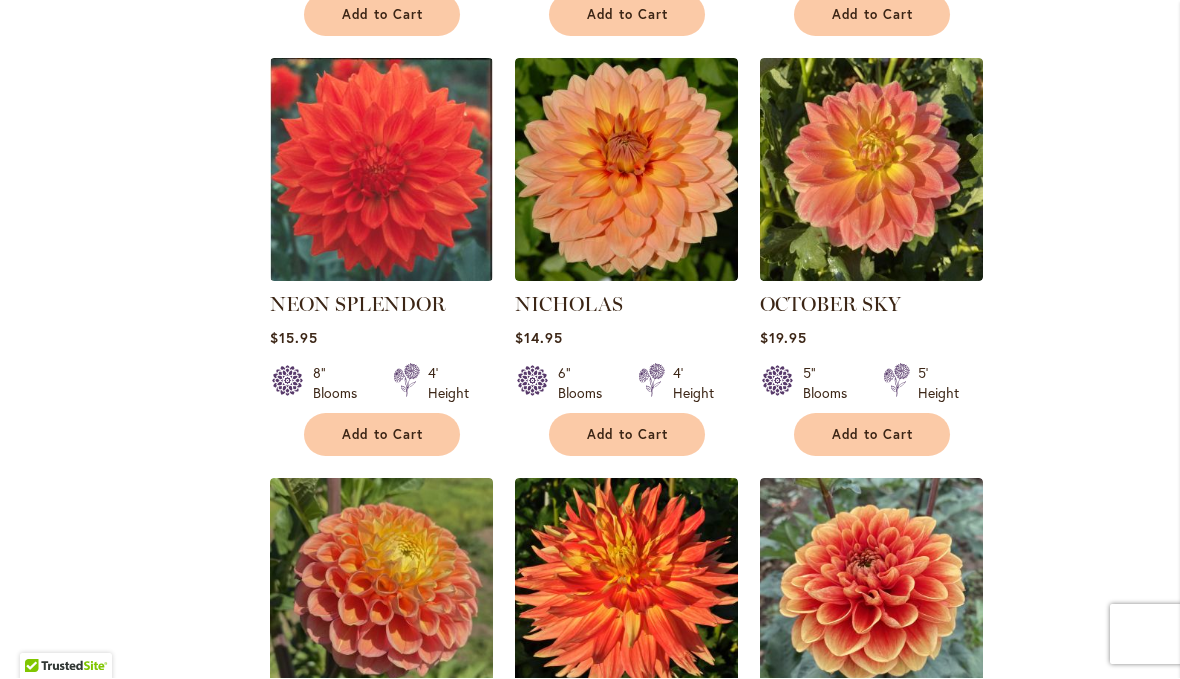 click on "OCTOBER SKY" at bounding box center (830, 305) 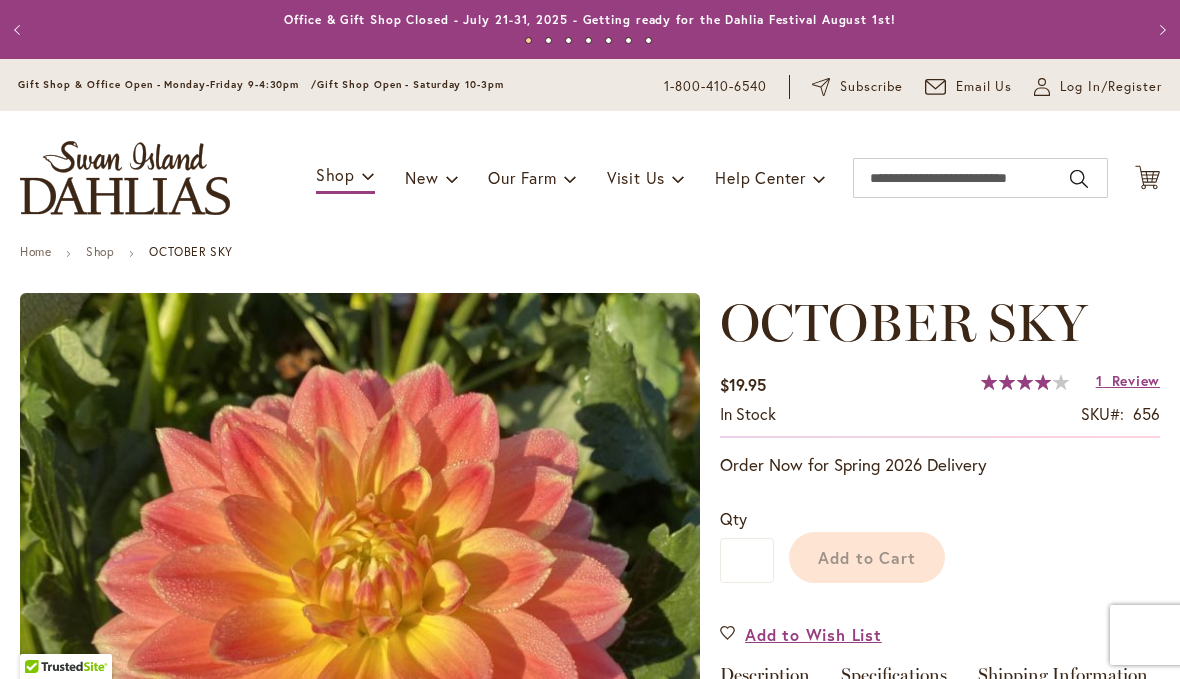 scroll, scrollTop: 0, scrollLeft: 0, axis: both 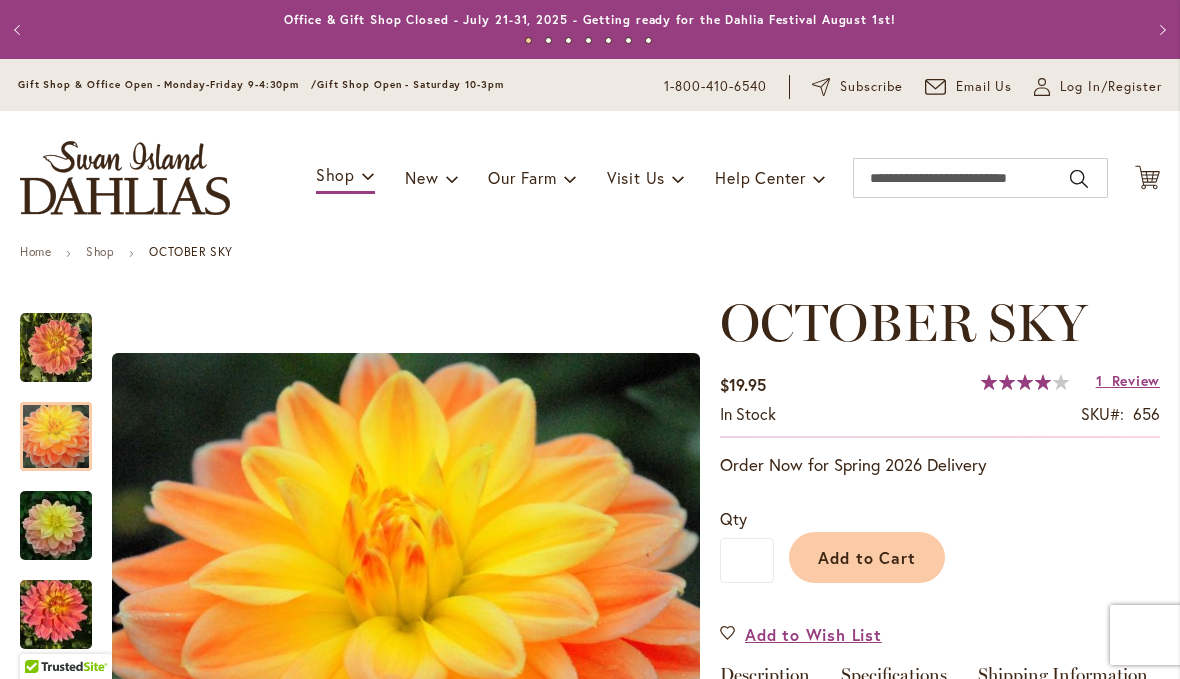 click at bounding box center (56, 437) 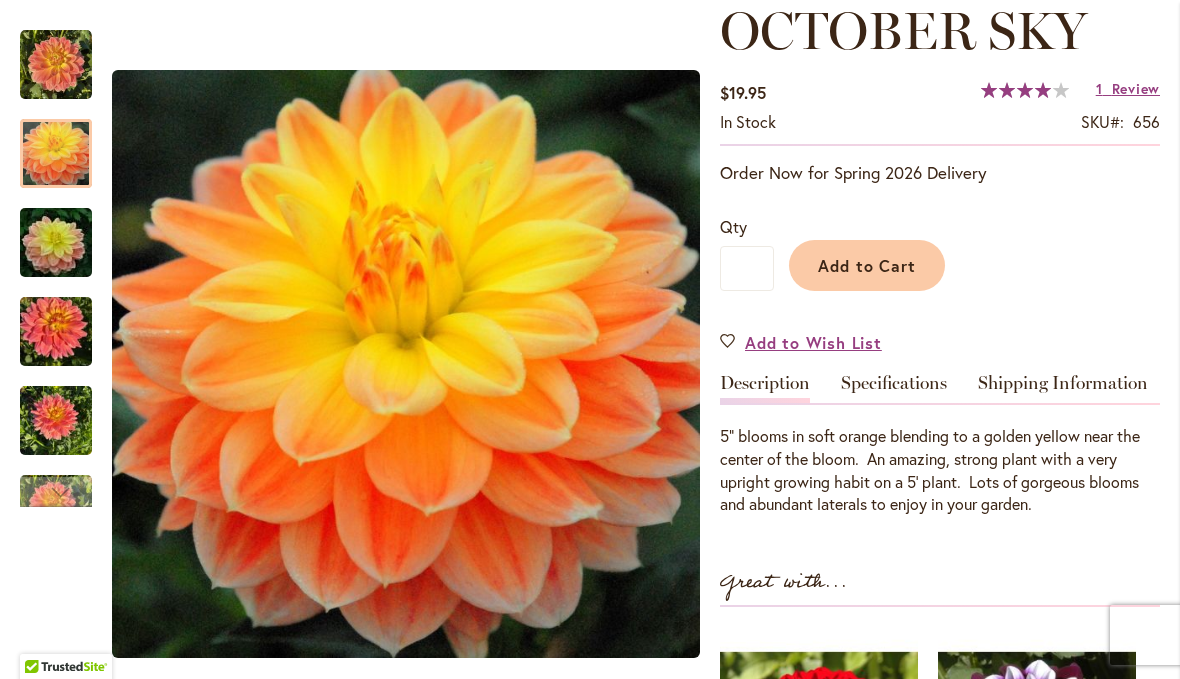 scroll, scrollTop: 334, scrollLeft: 0, axis: vertical 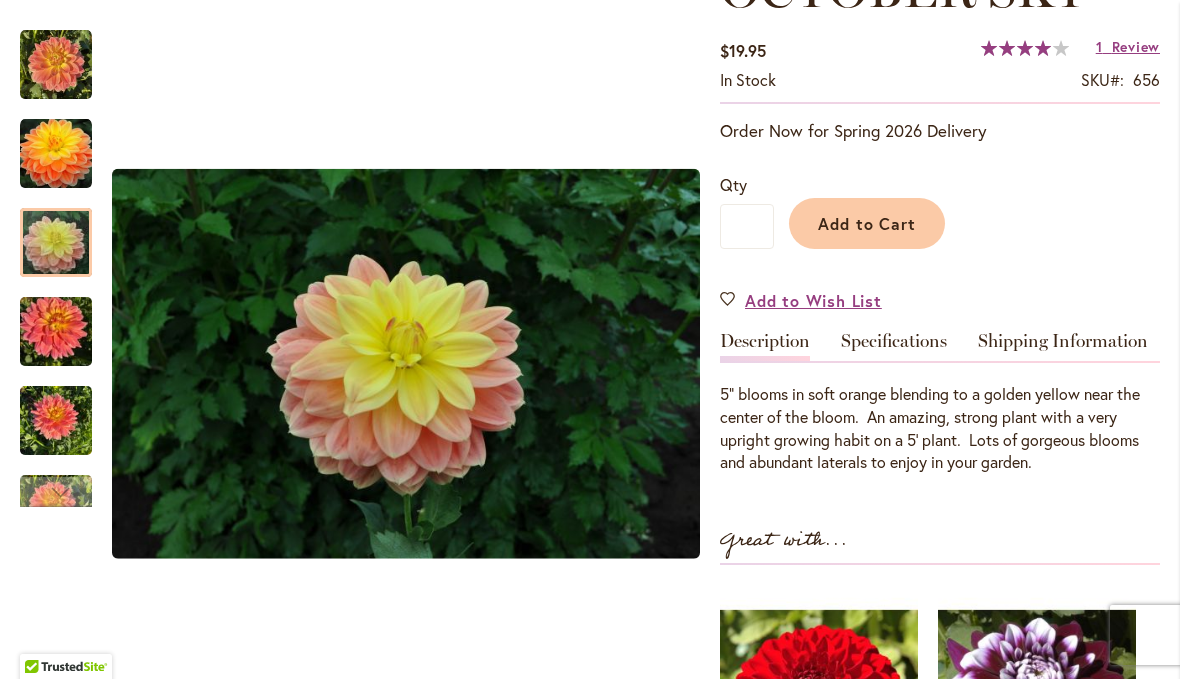 click at bounding box center (56, 243) 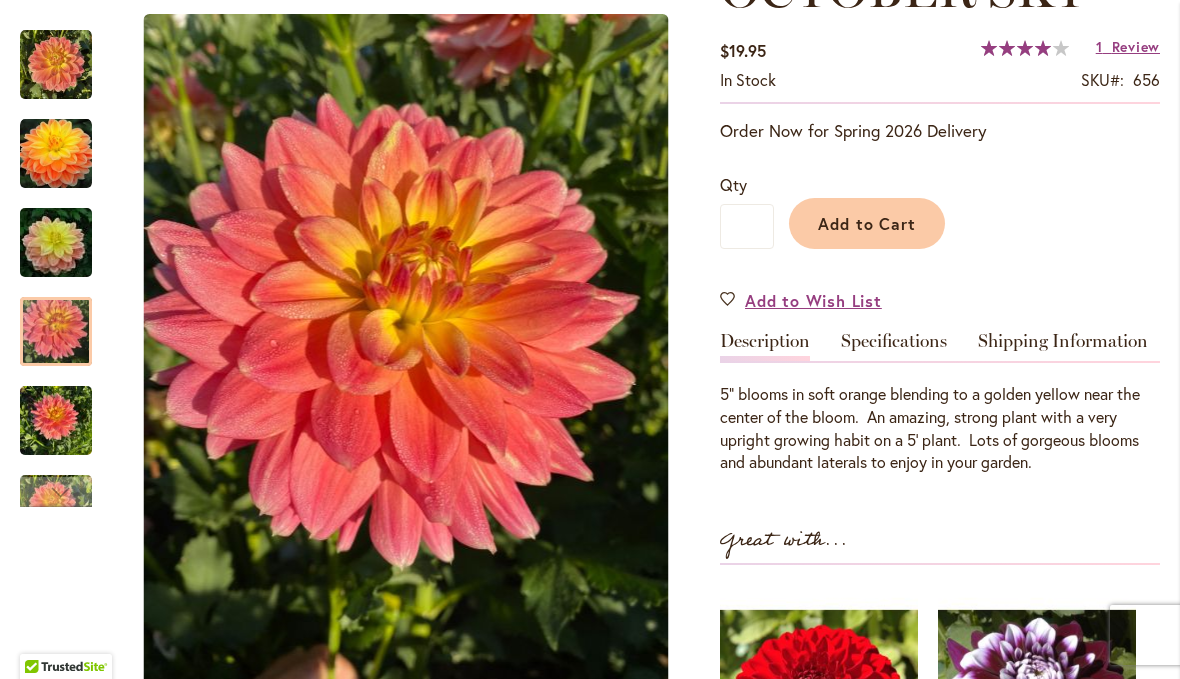 click at bounding box center (56, 332) 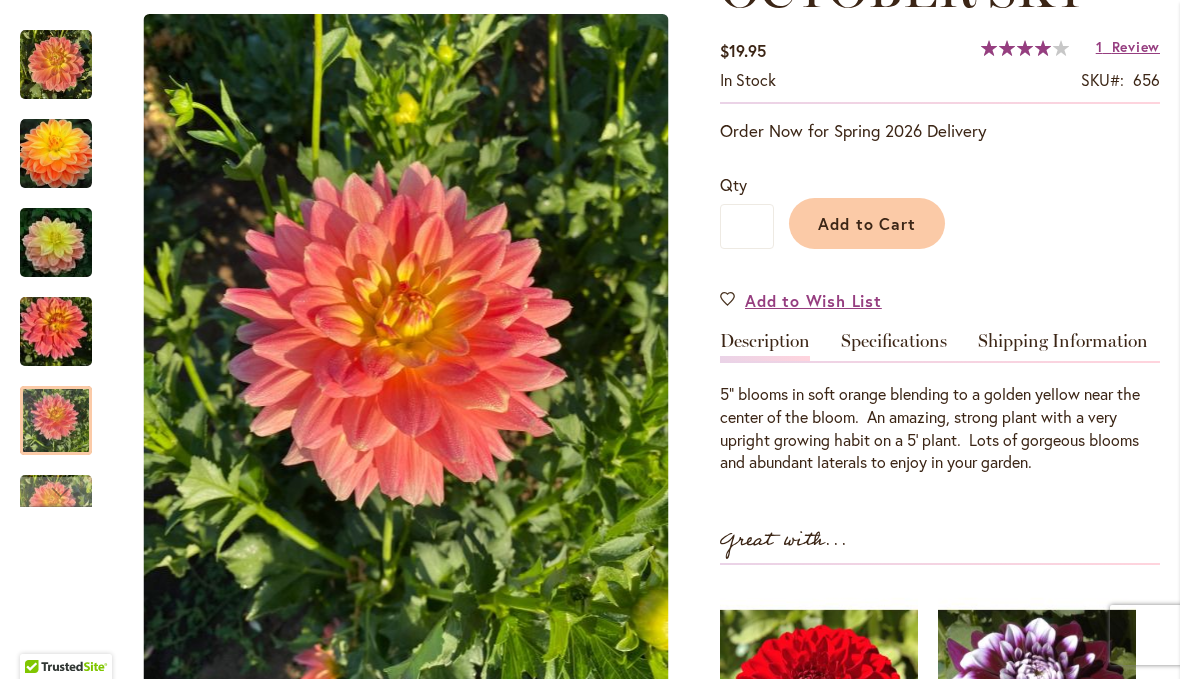 click at bounding box center (56, 492) 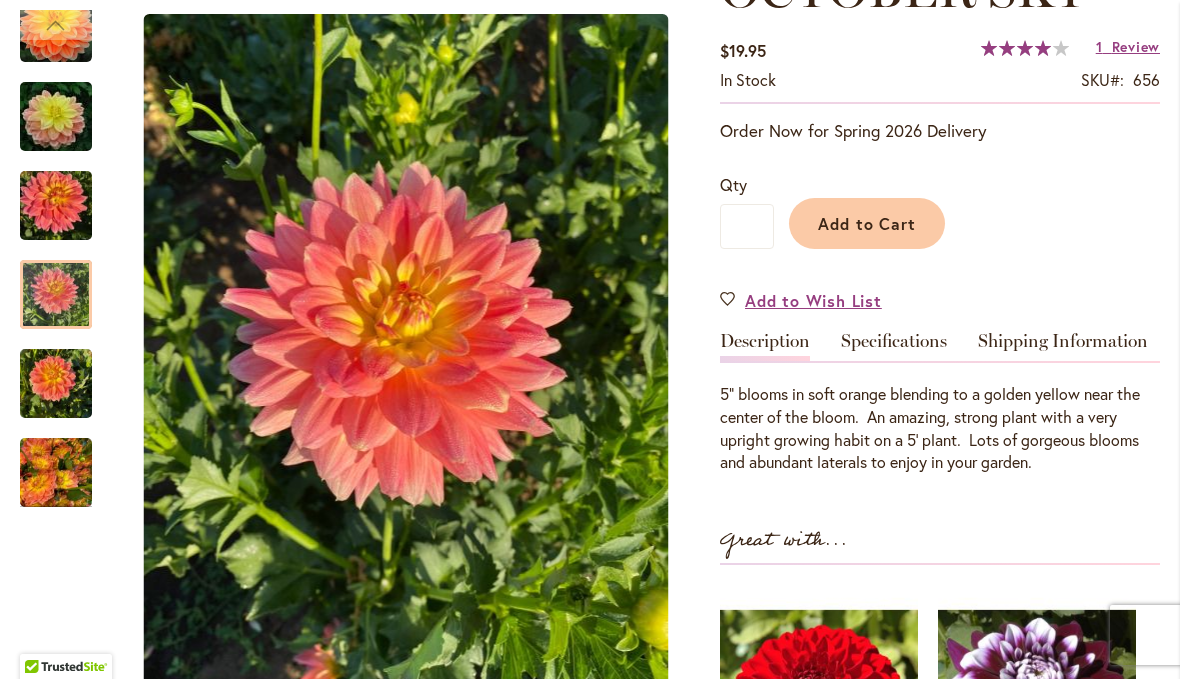 click at bounding box center [56, 384] 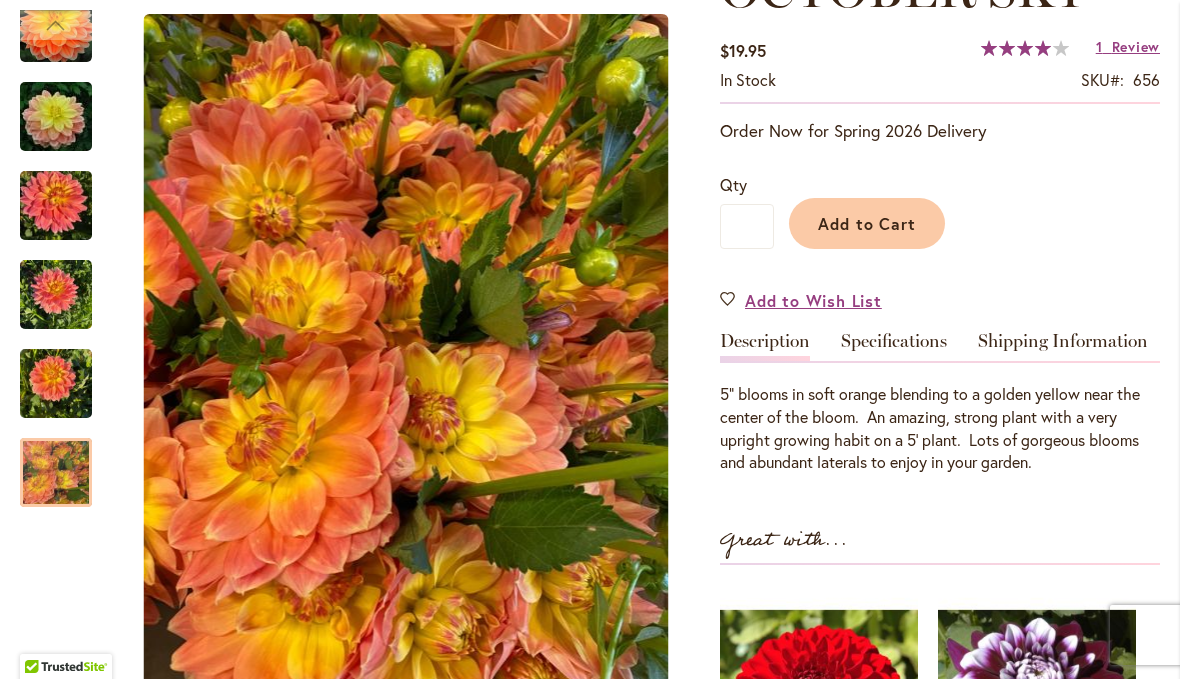 click at bounding box center (56, 473) 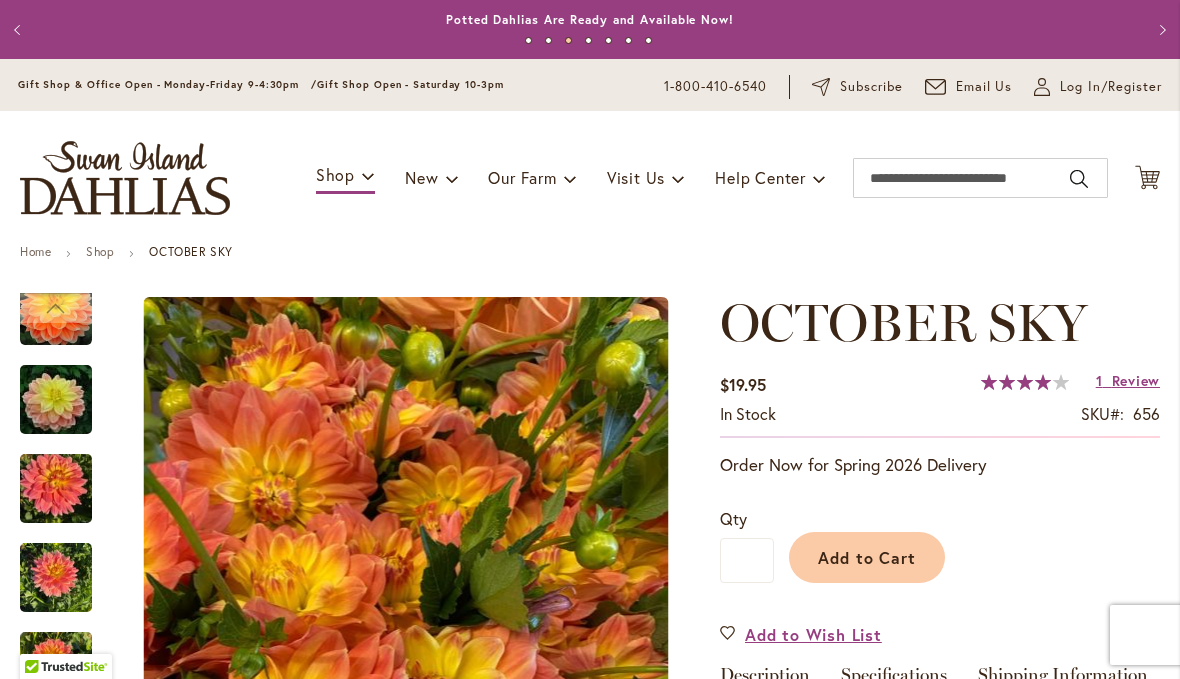scroll, scrollTop: 0, scrollLeft: 0, axis: both 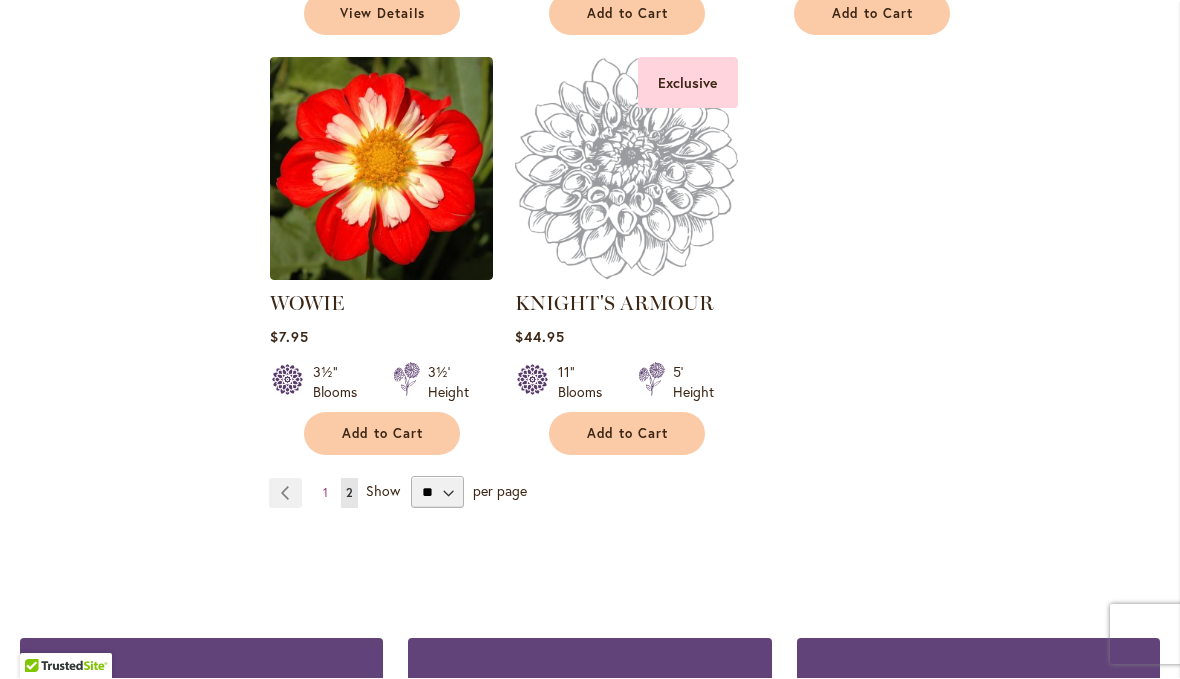 click at bounding box center (626, 169) 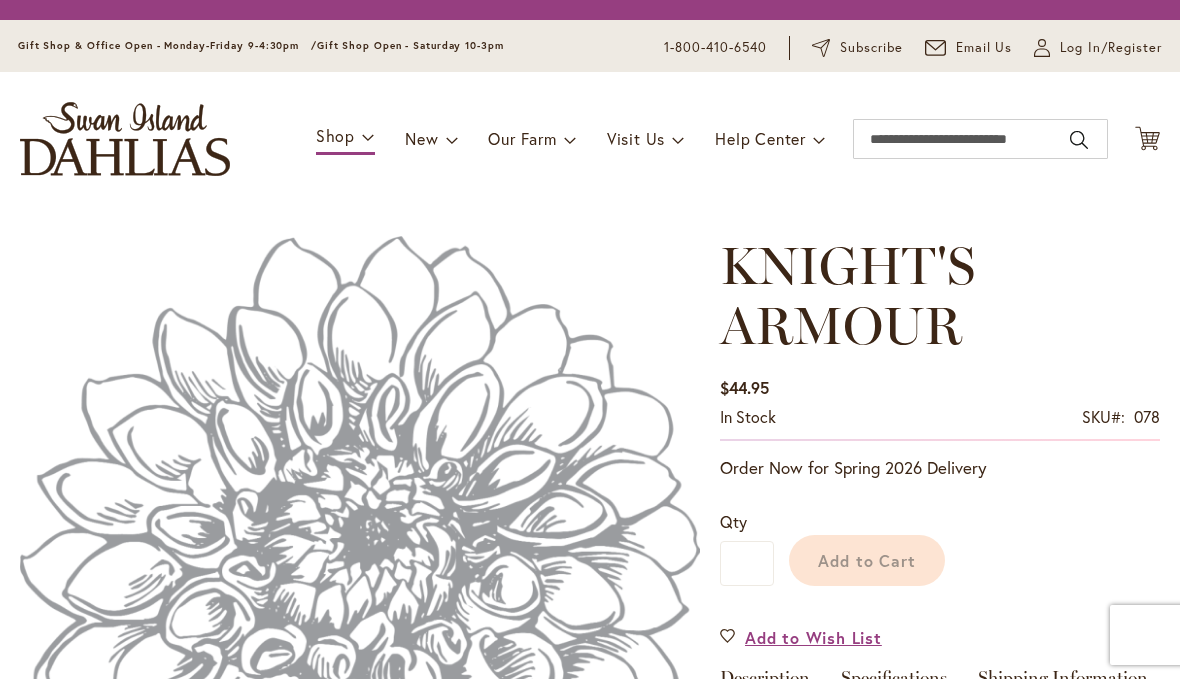 scroll, scrollTop: 0, scrollLeft: 0, axis: both 